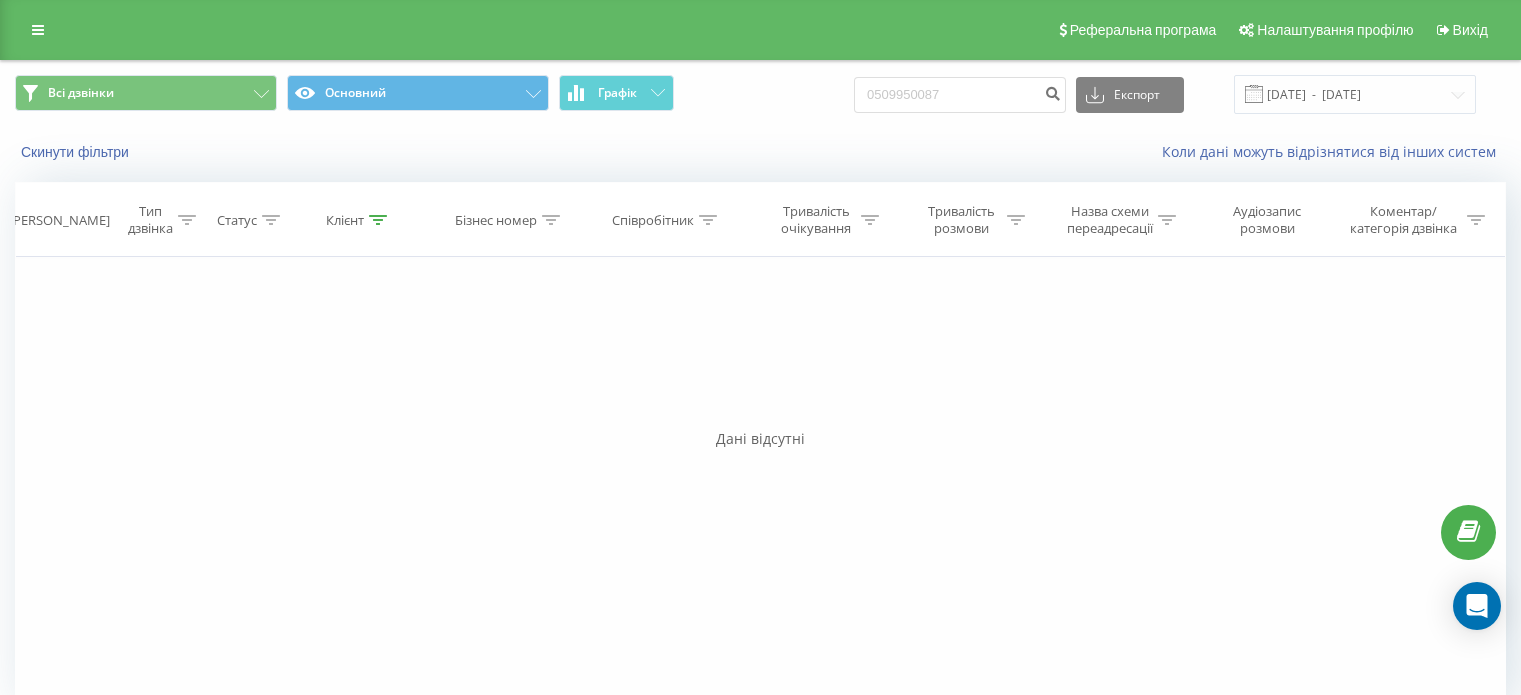 click on "Всі дзвінки Основний Графік 0509950087 Експорт .csv .xls .xlsx [DATE]  -  [DATE]" at bounding box center (760, 94) 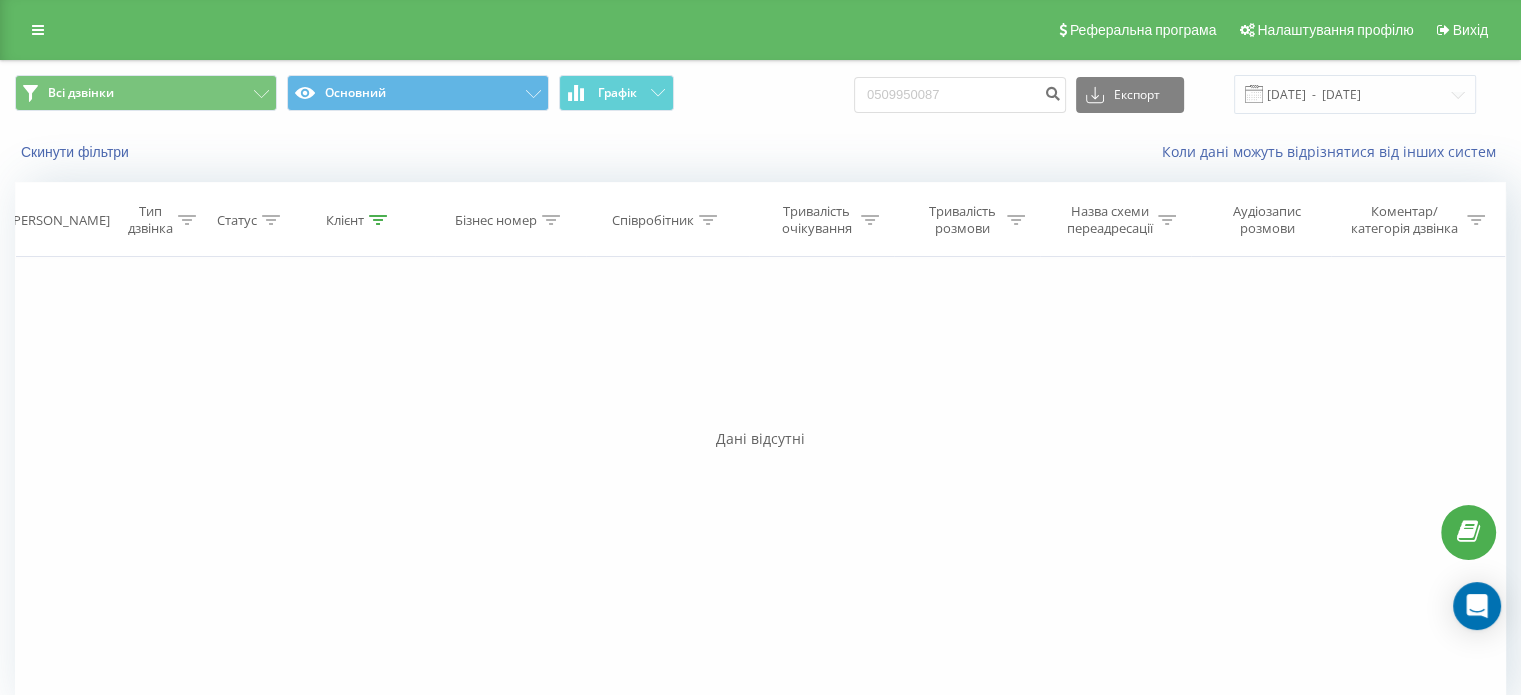 scroll, scrollTop: 0, scrollLeft: 0, axis: both 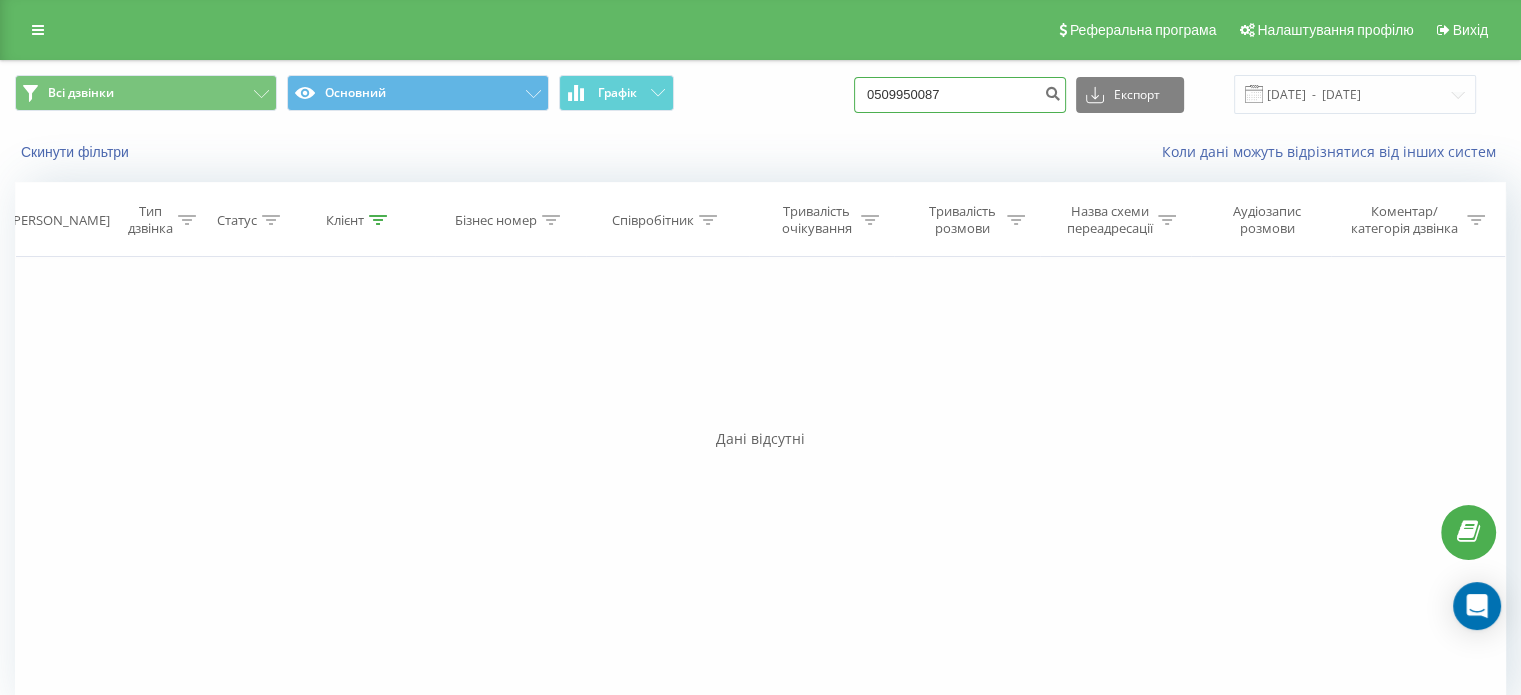 click on "0509950087" at bounding box center (960, 95) 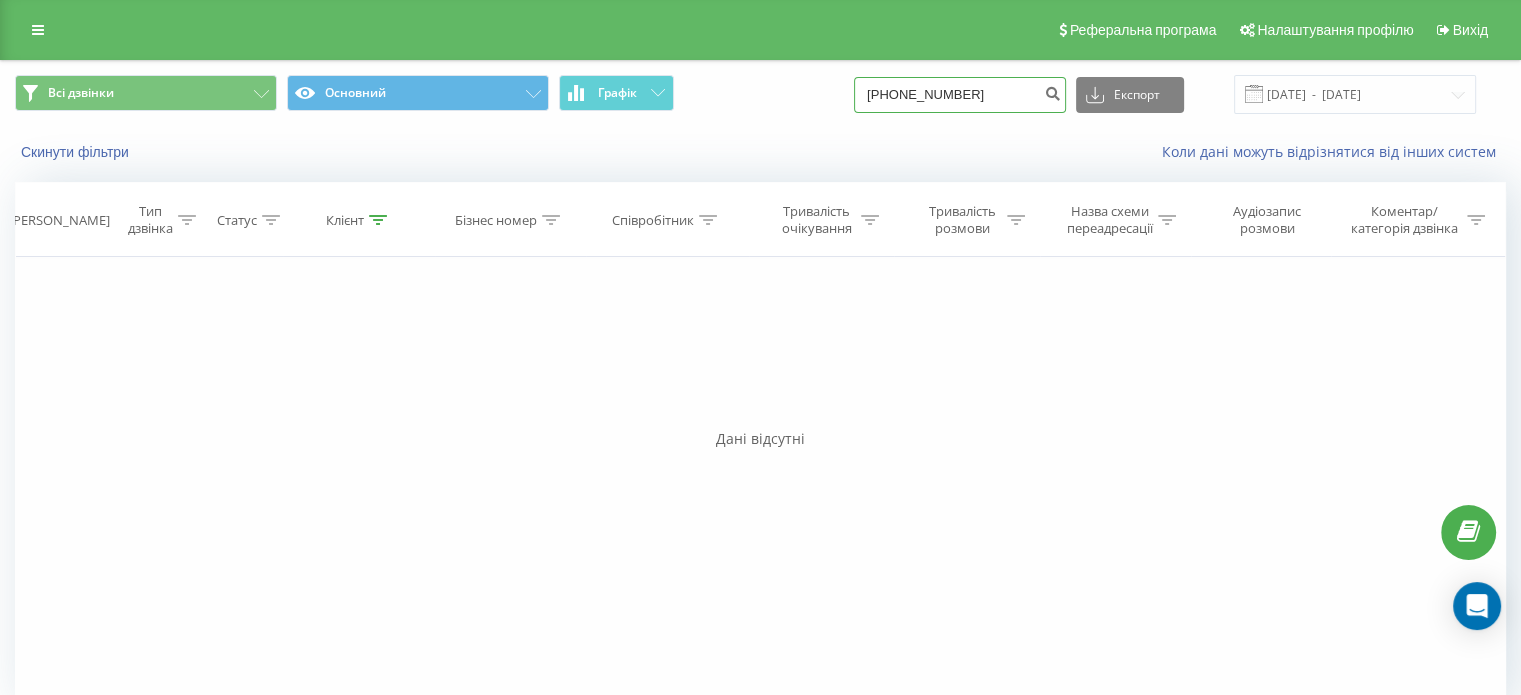 paste 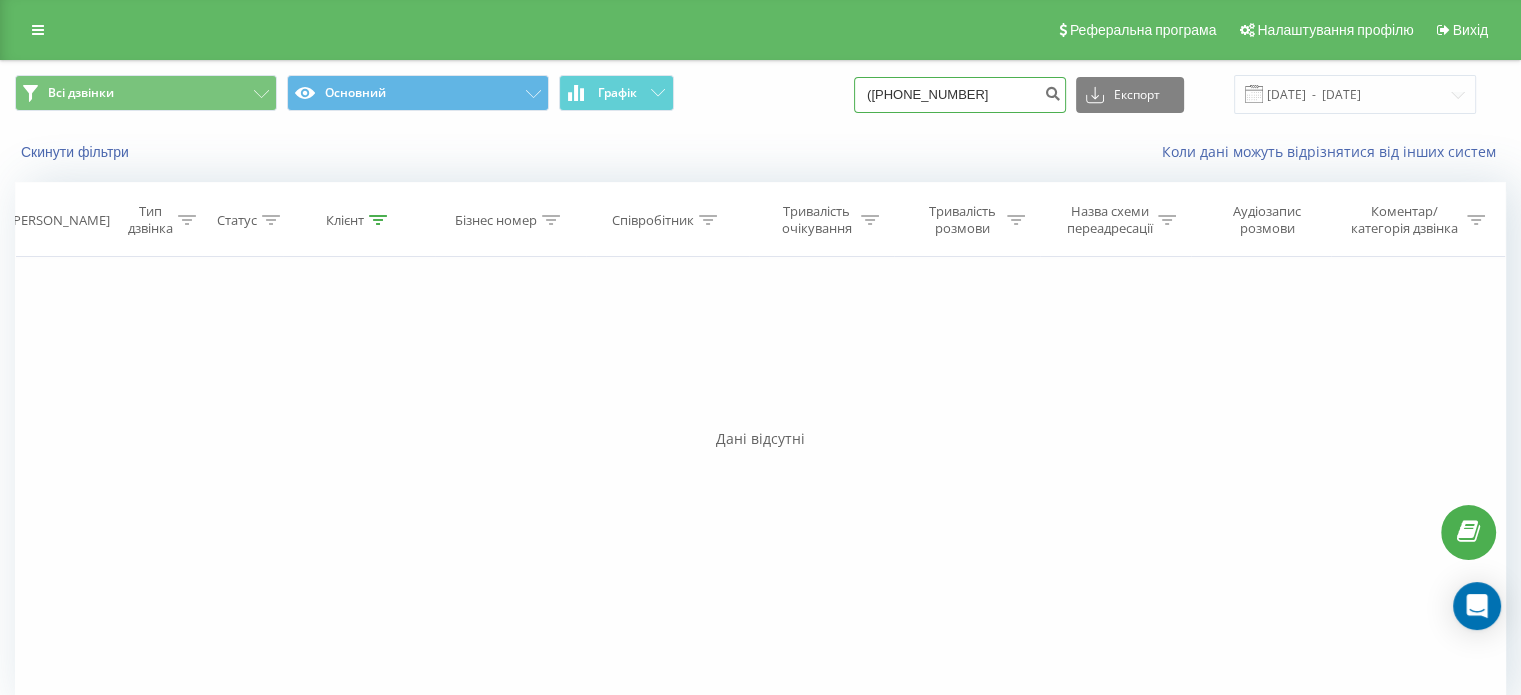 click on "(098 905-95-19" at bounding box center (960, 95) 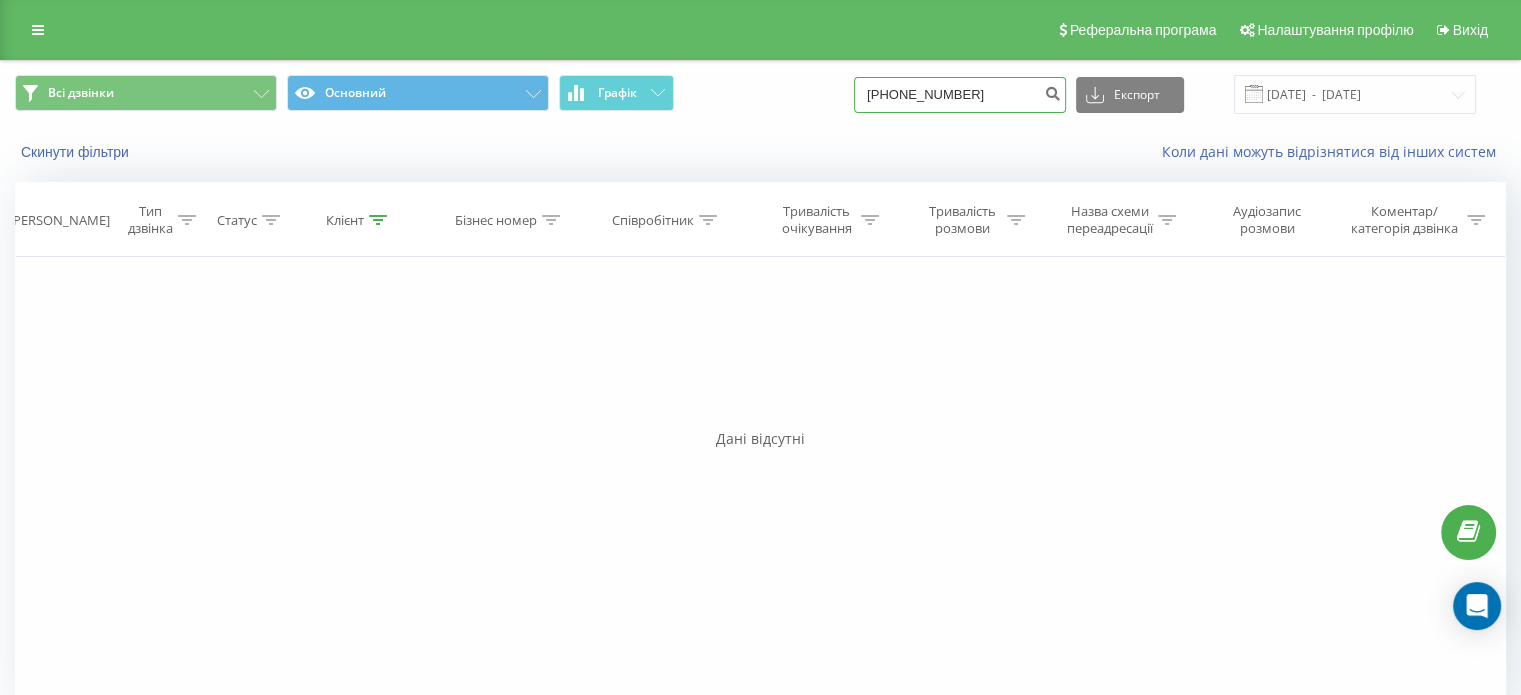click on "098 905-95-19" at bounding box center [960, 95] 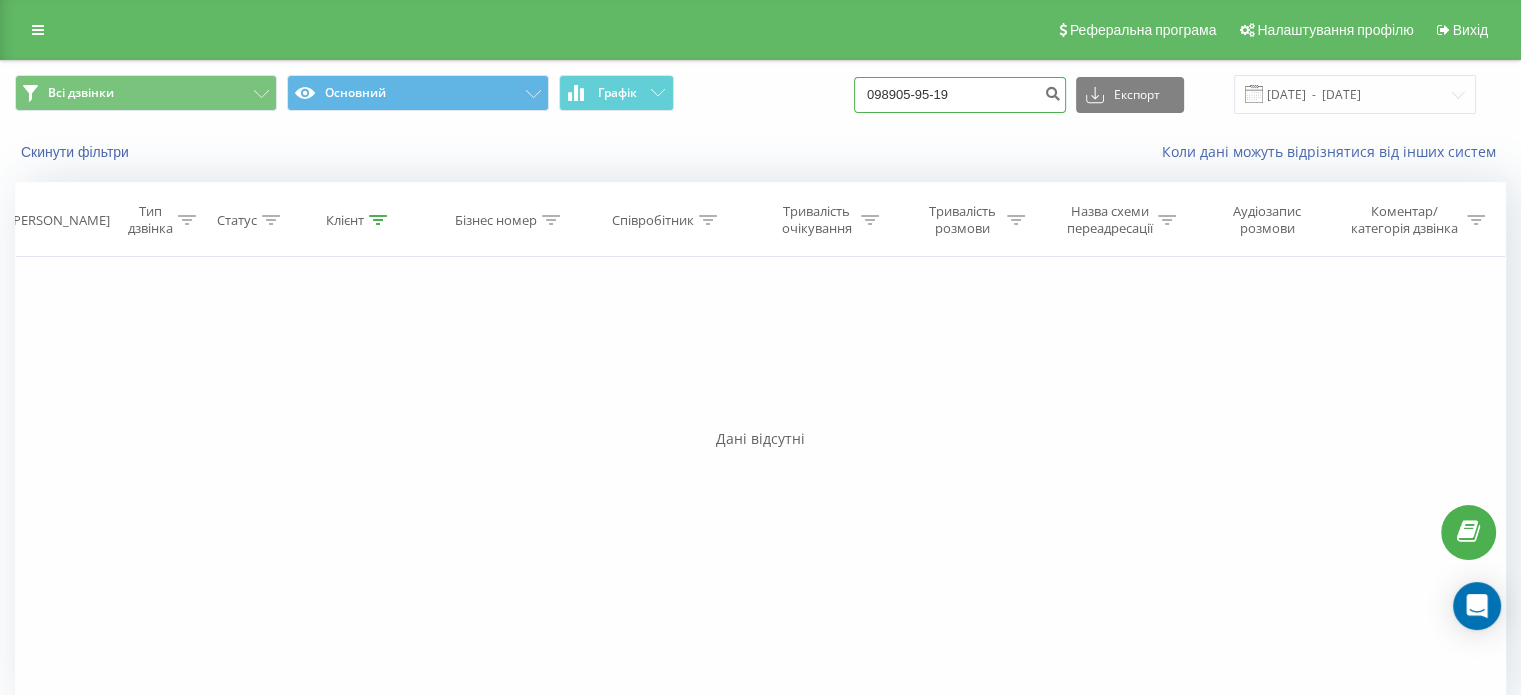 click on "098905-95-19" at bounding box center [960, 95] 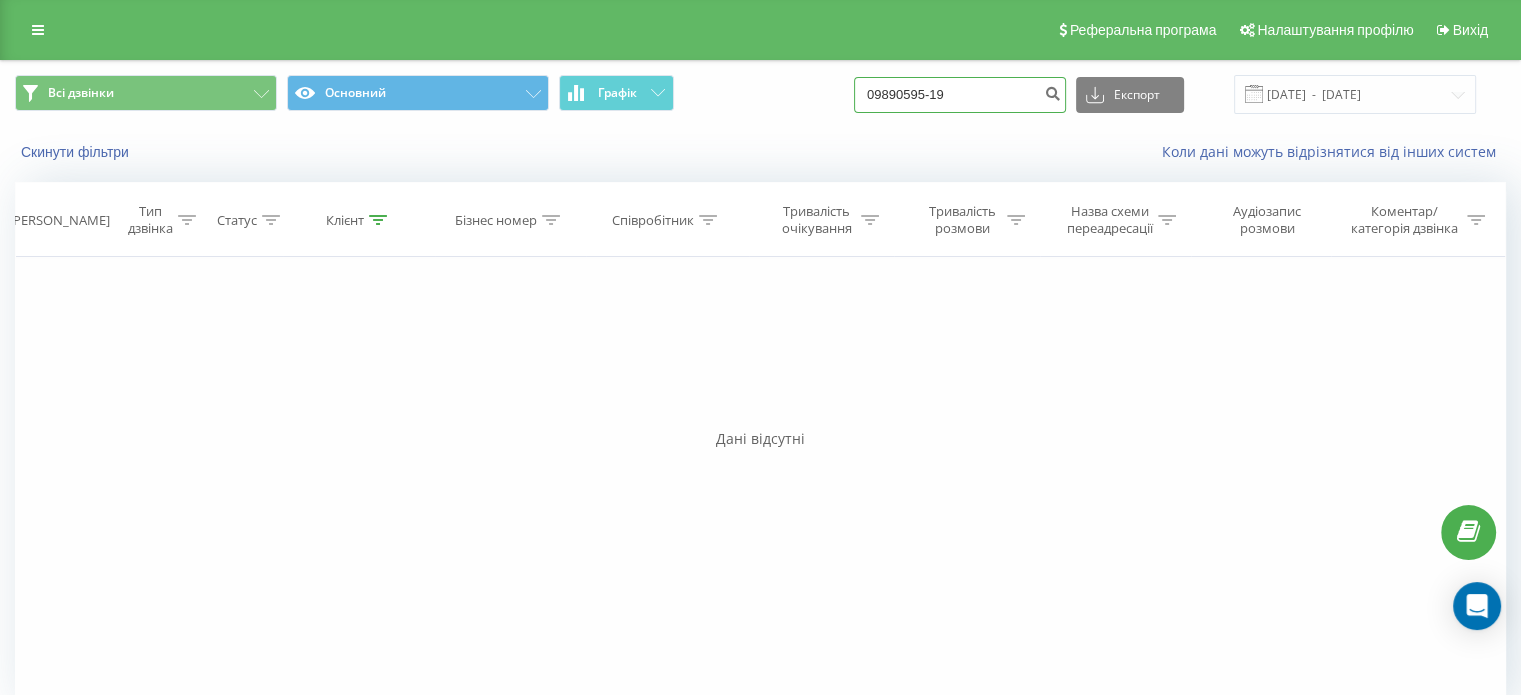 click on "09890595-19" at bounding box center (960, 95) 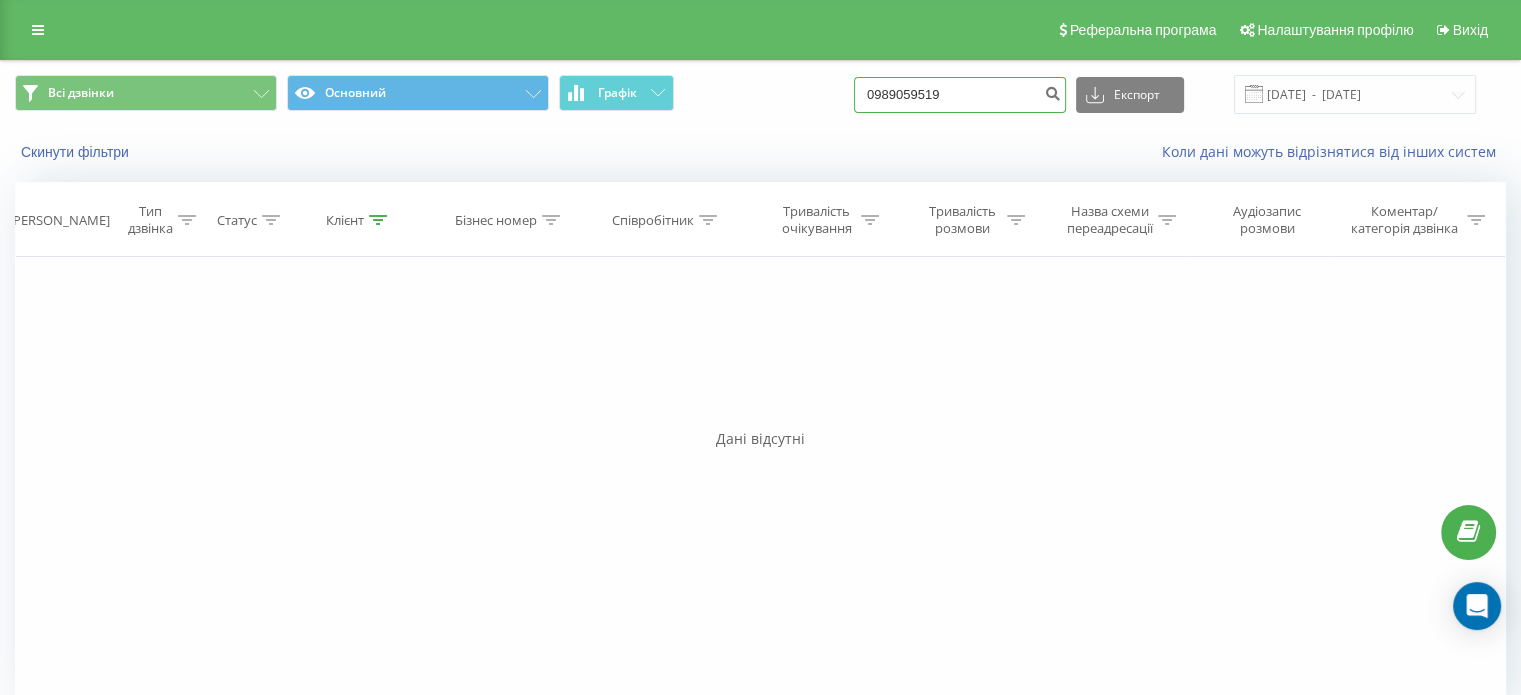 click on "0989059519" at bounding box center (960, 95) 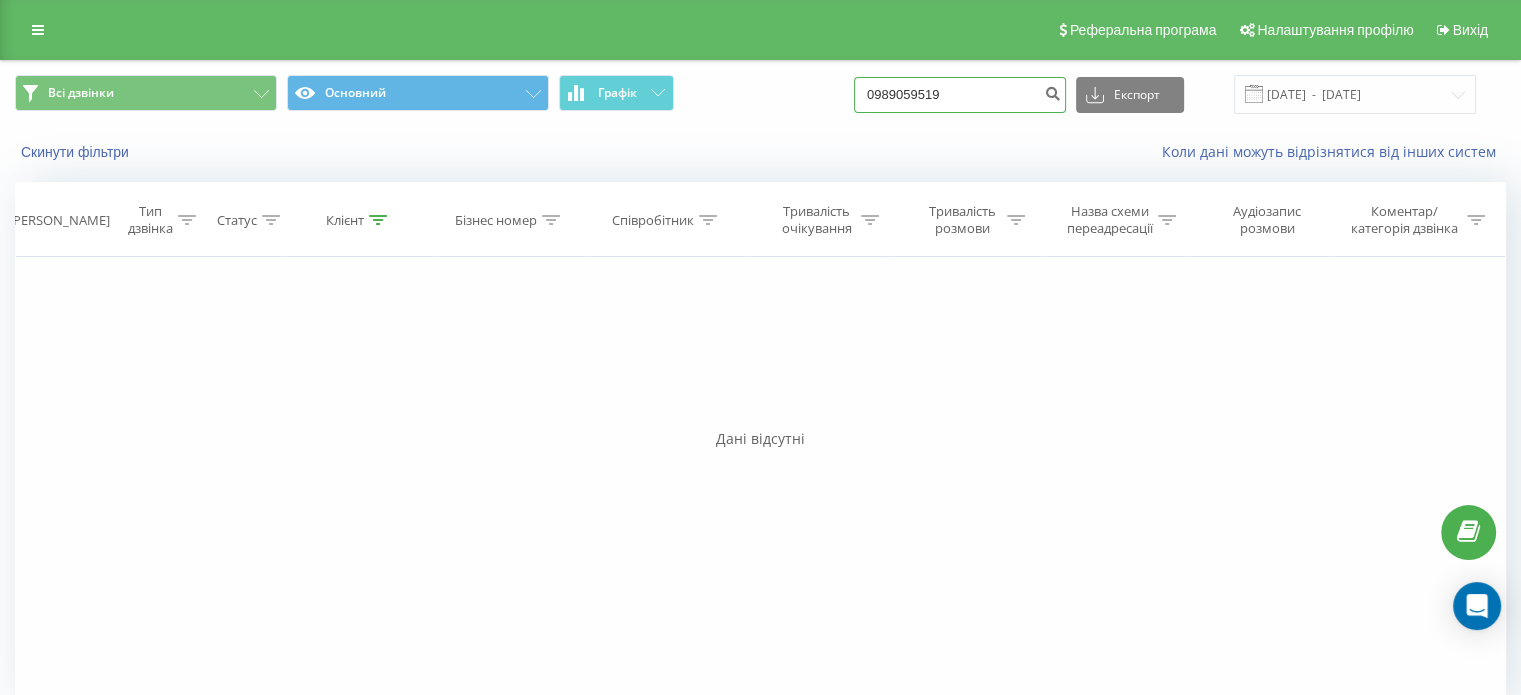 type on "0989059519" 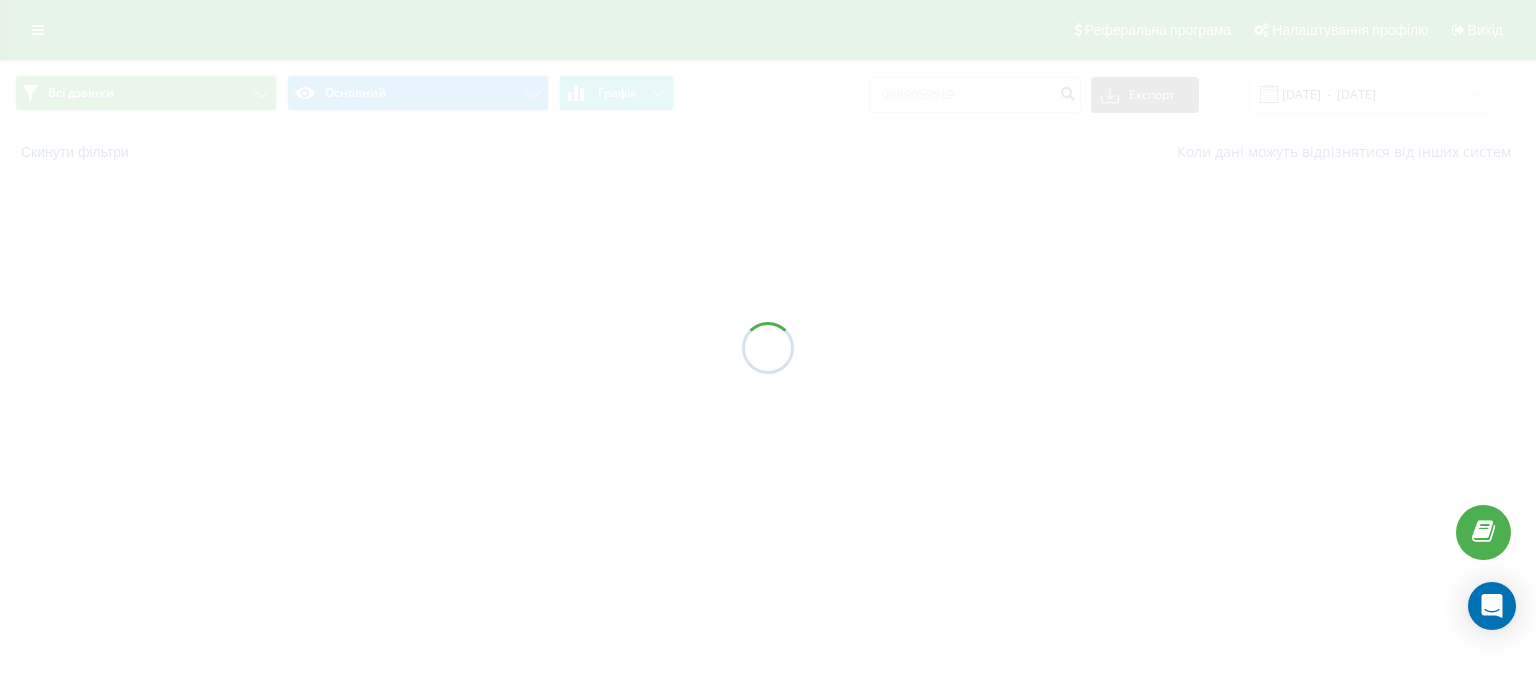 scroll, scrollTop: 0, scrollLeft: 0, axis: both 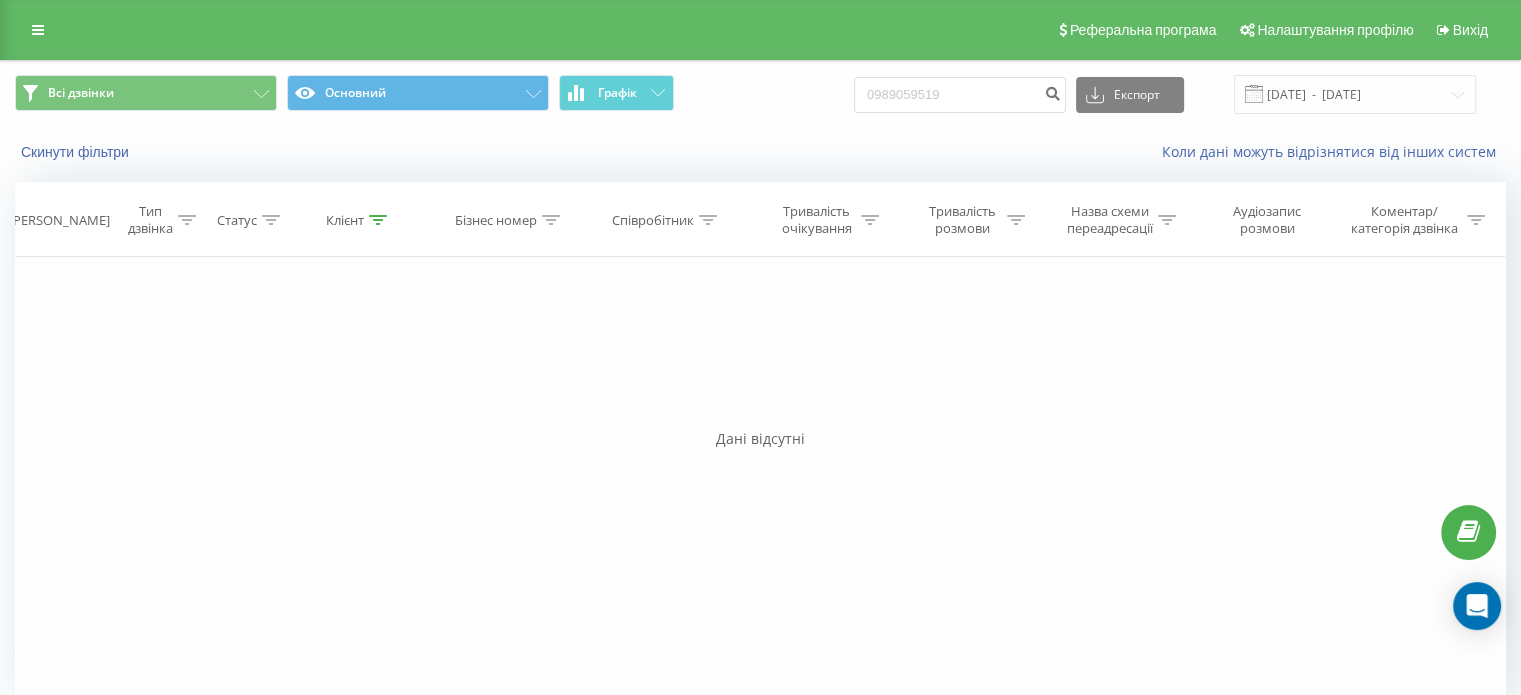 drag, startPoint x: 974, startPoint y: 119, endPoint x: 979, endPoint y: 90, distance: 29.427877 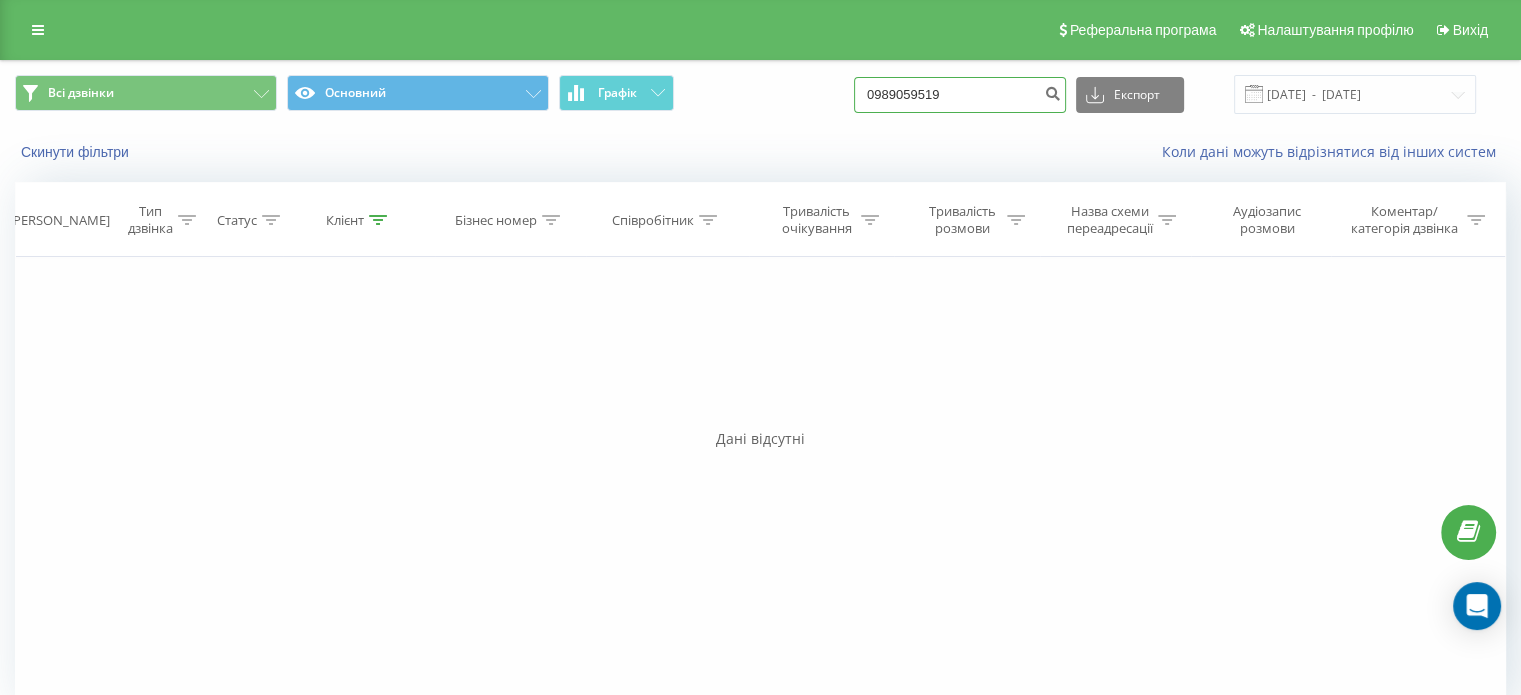 click on "0989059519" at bounding box center (960, 95) 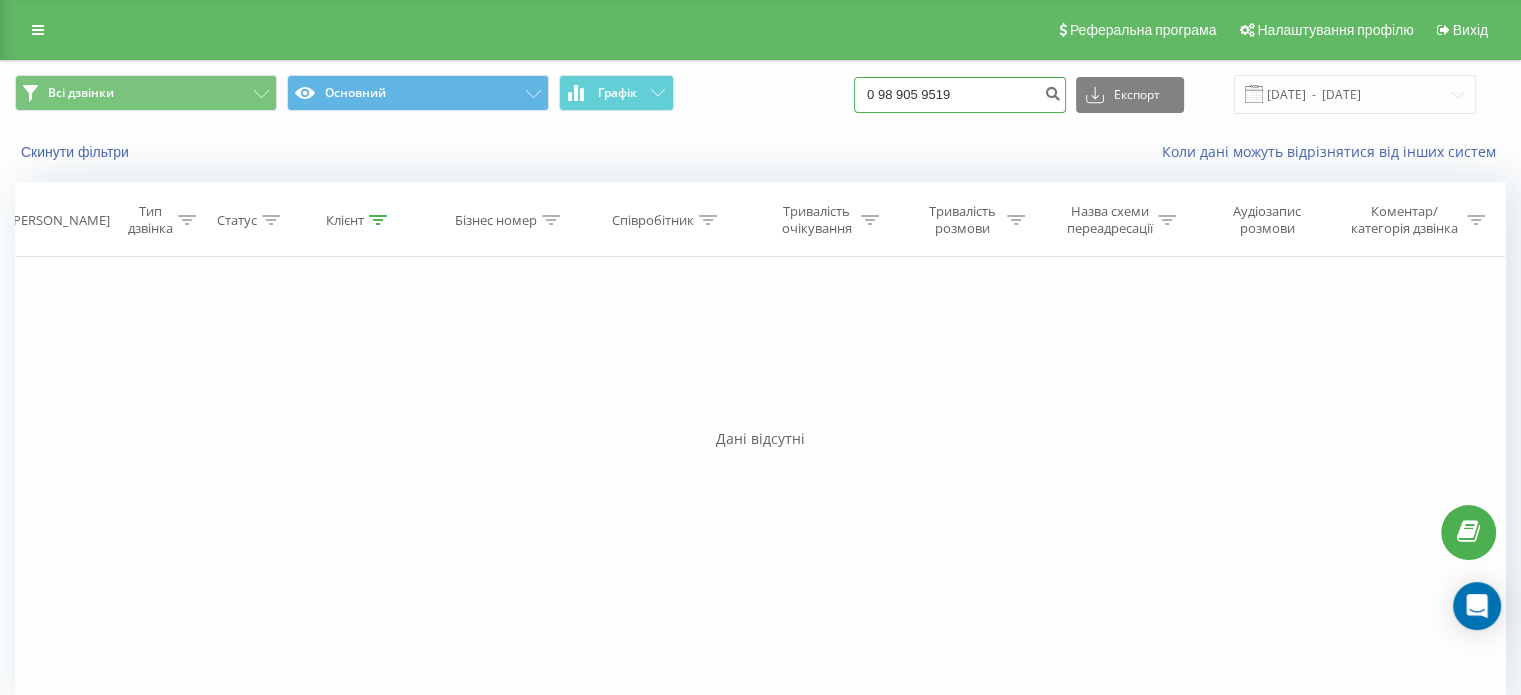 type on "0 98 905 9519" 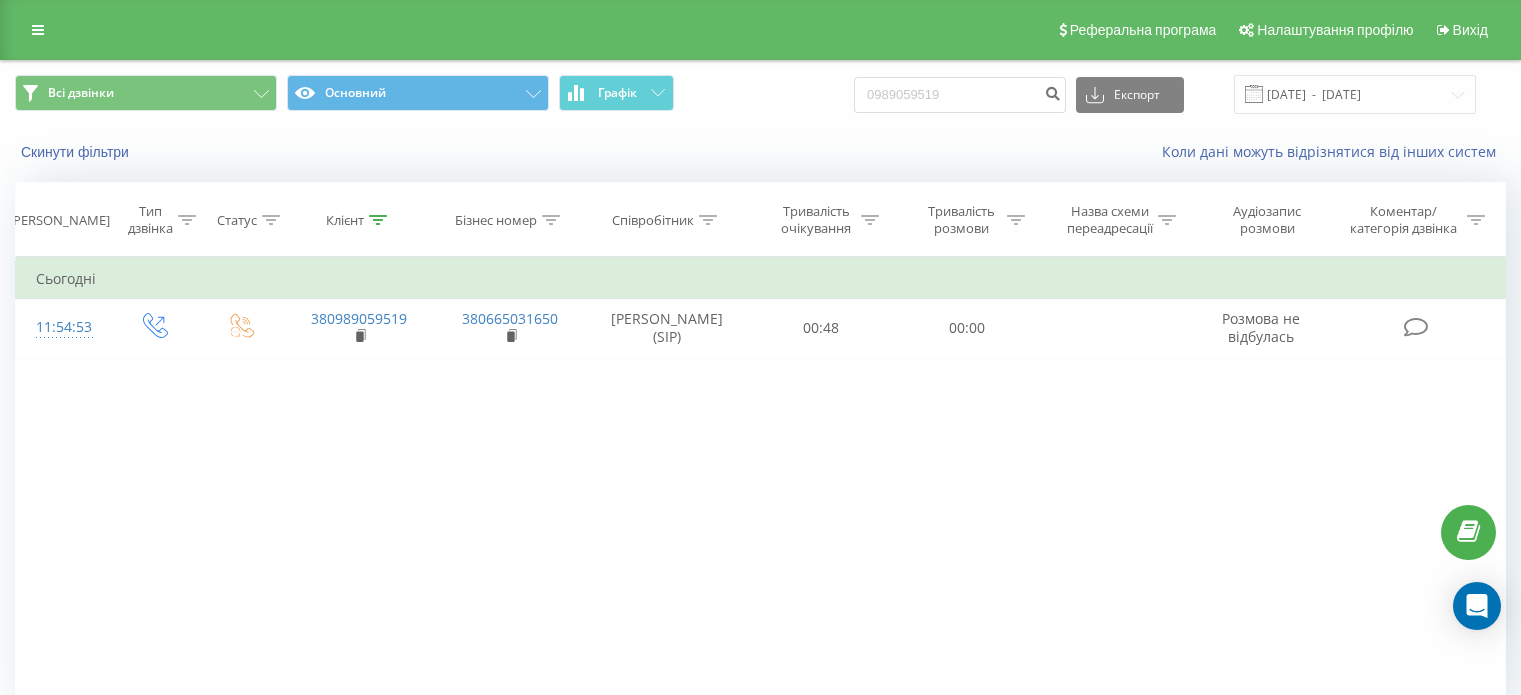 scroll, scrollTop: 0, scrollLeft: 0, axis: both 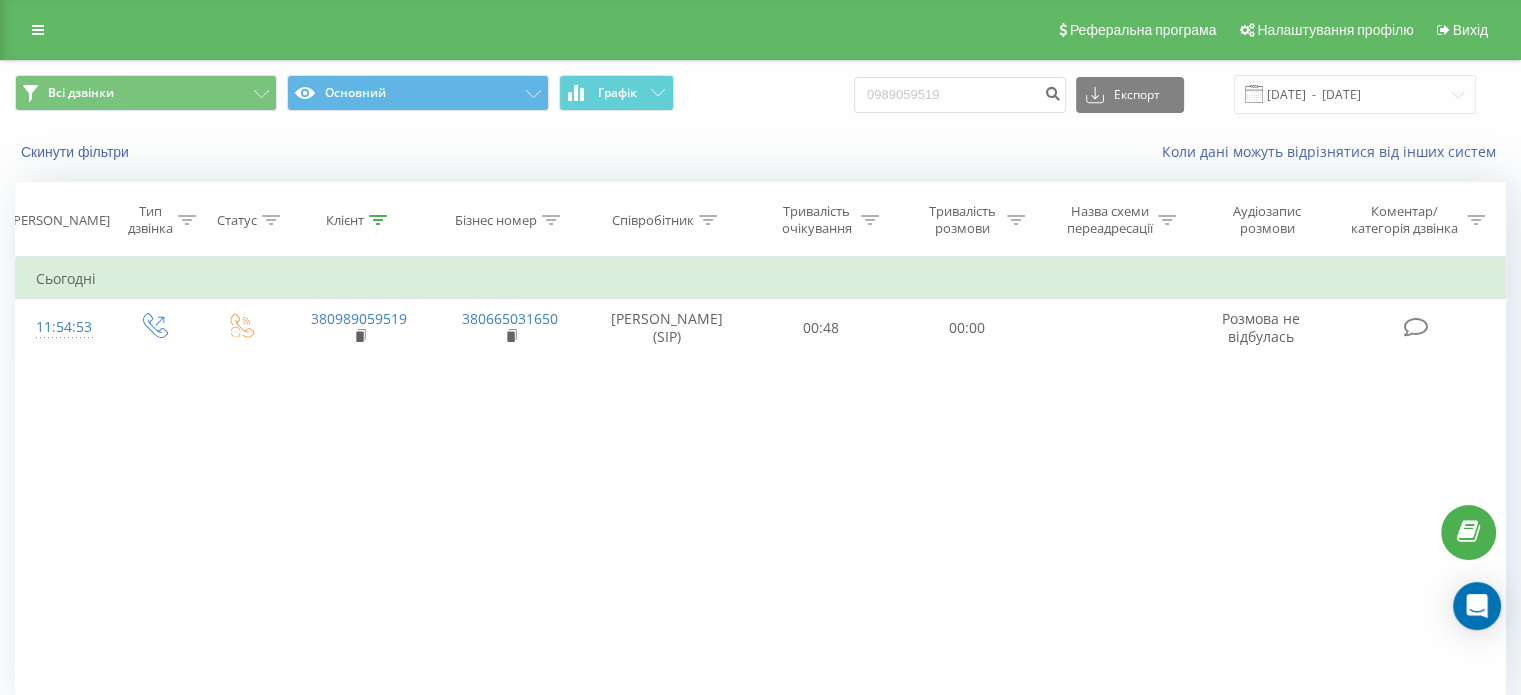 click at bounding box center [38, 30] 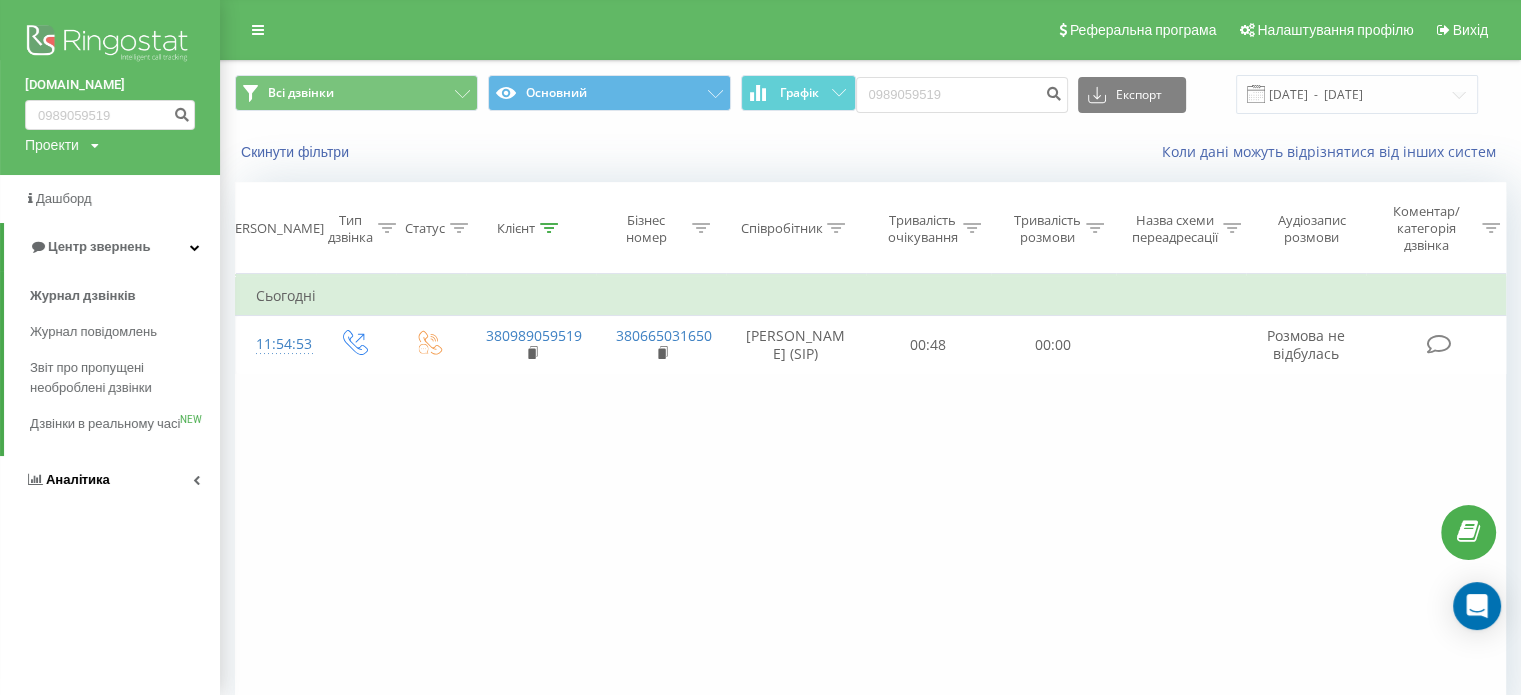 click on "Аналiтика" at bounding box center (78, 479) 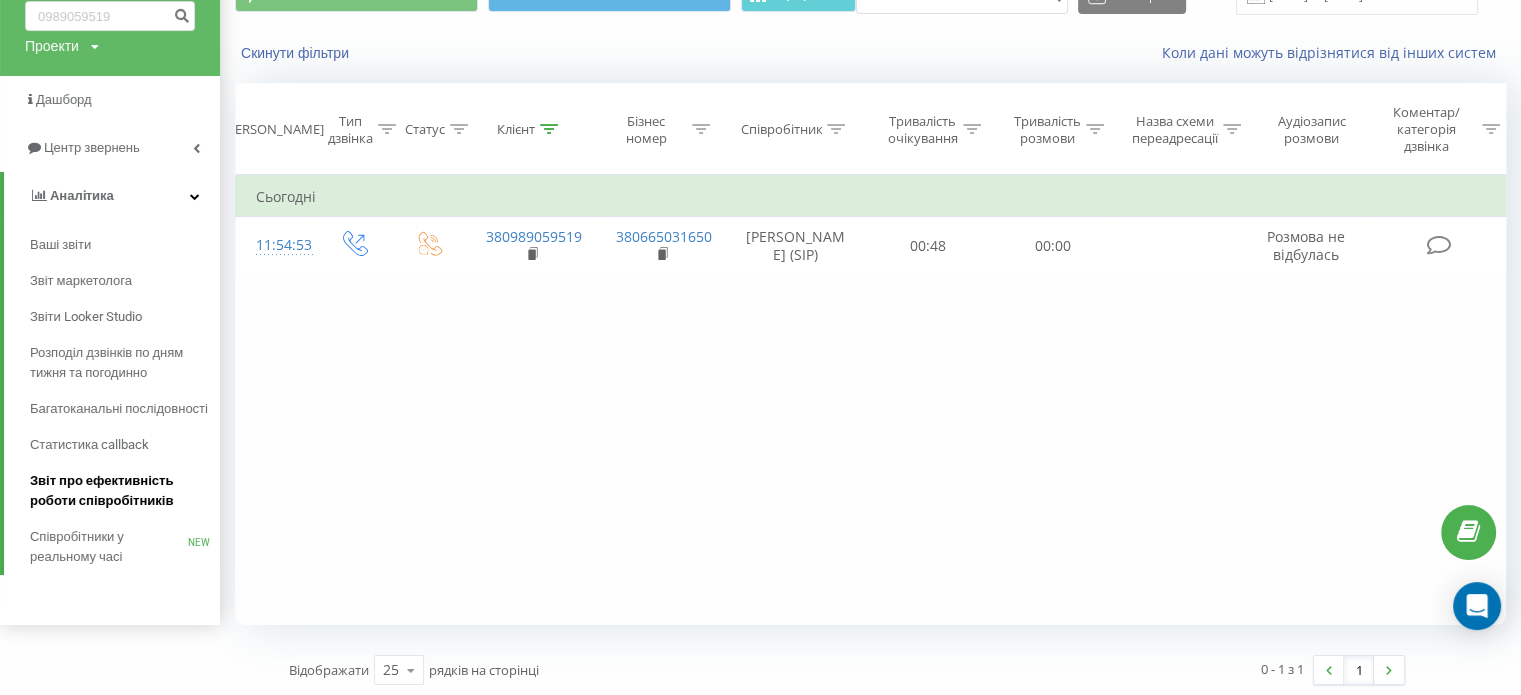scroll, scrollTop: 100, scrollLeft: 0, axis: vertical 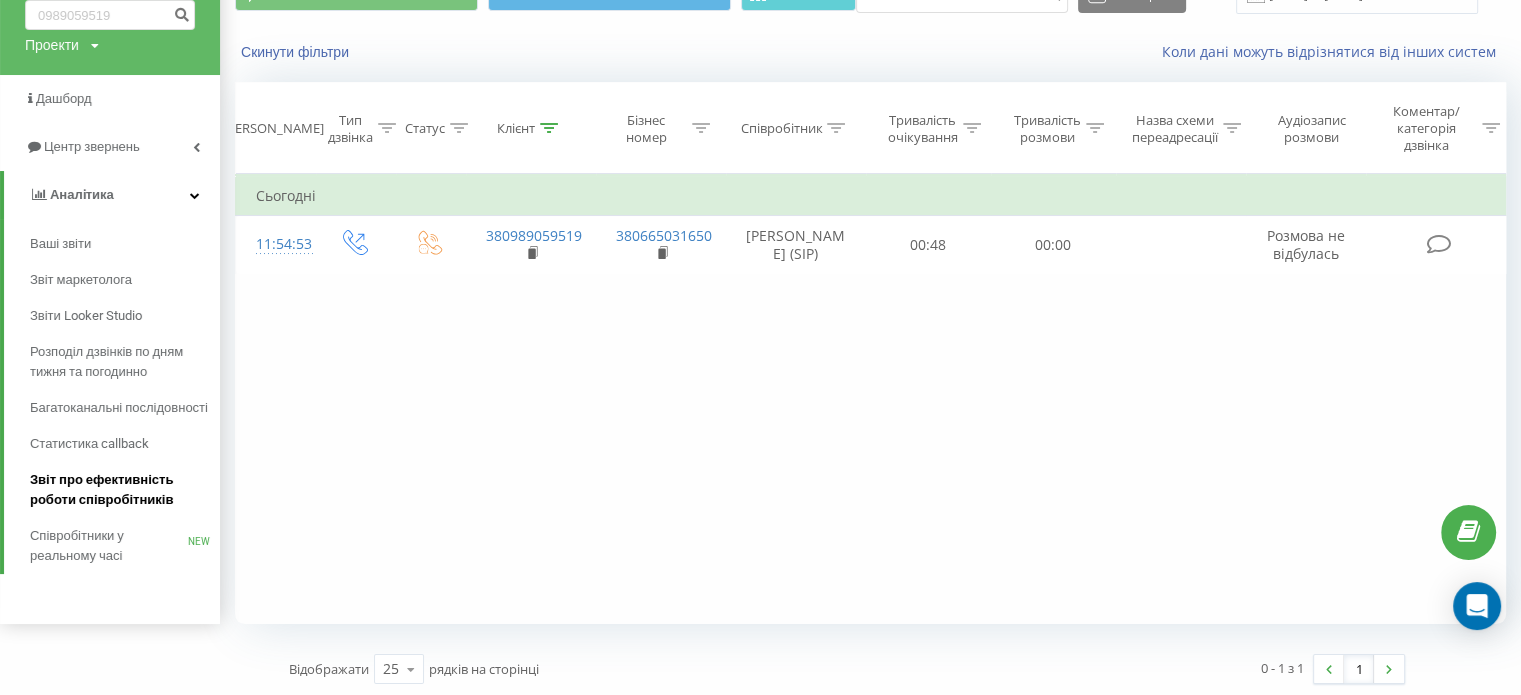 click on "Звіт про ефективність роботи співробітників" at bounding box center (120, 490) 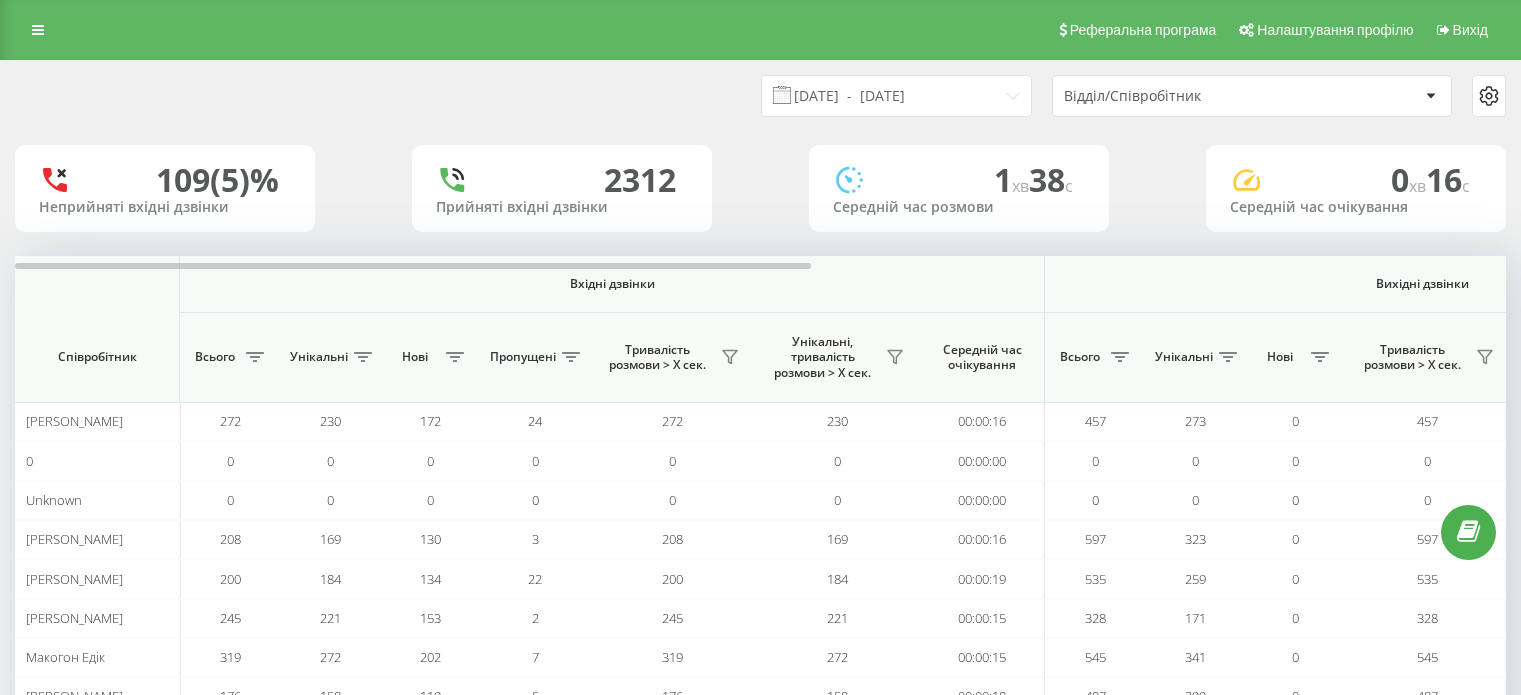 scroll, scrollTop: 0, scrollLeft: 0, axis: both 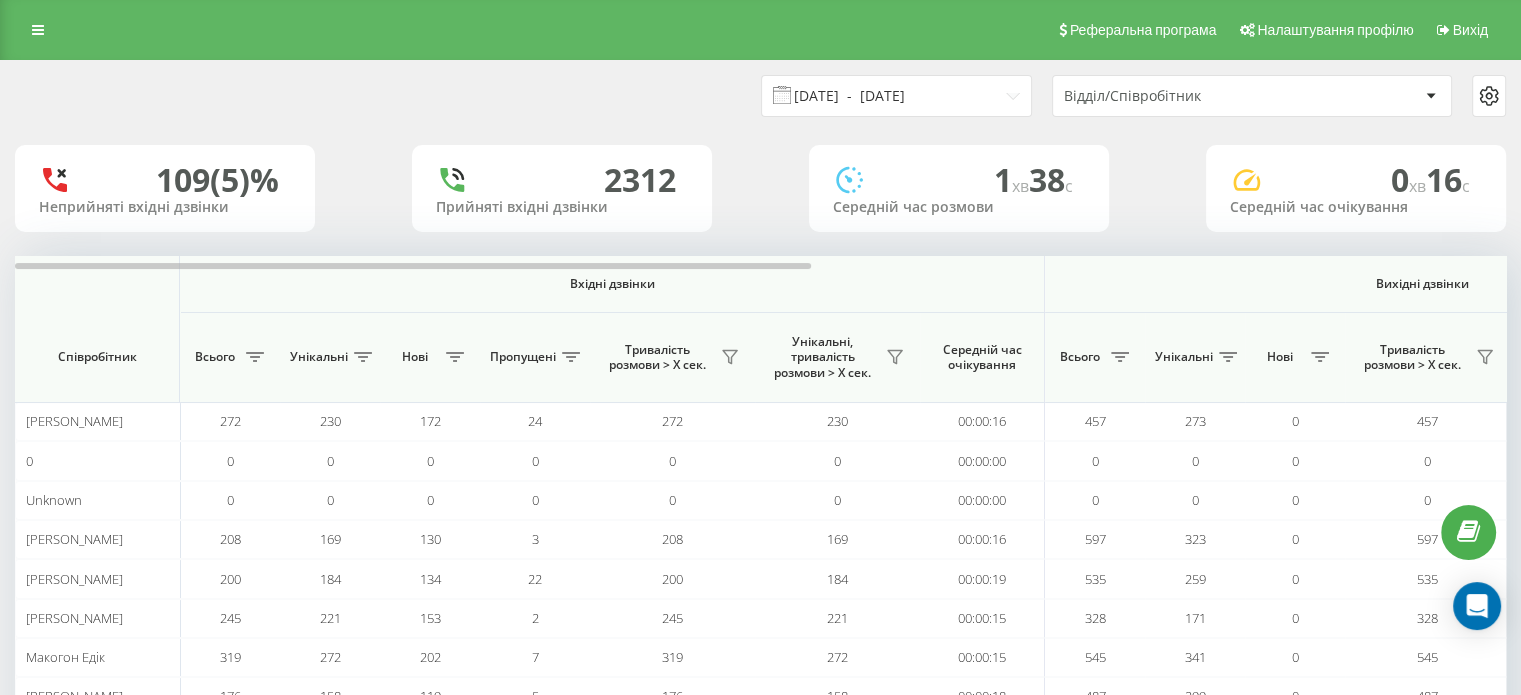click on "13.06.2025  -  13.07.2025" at bounding box center (896, 96) 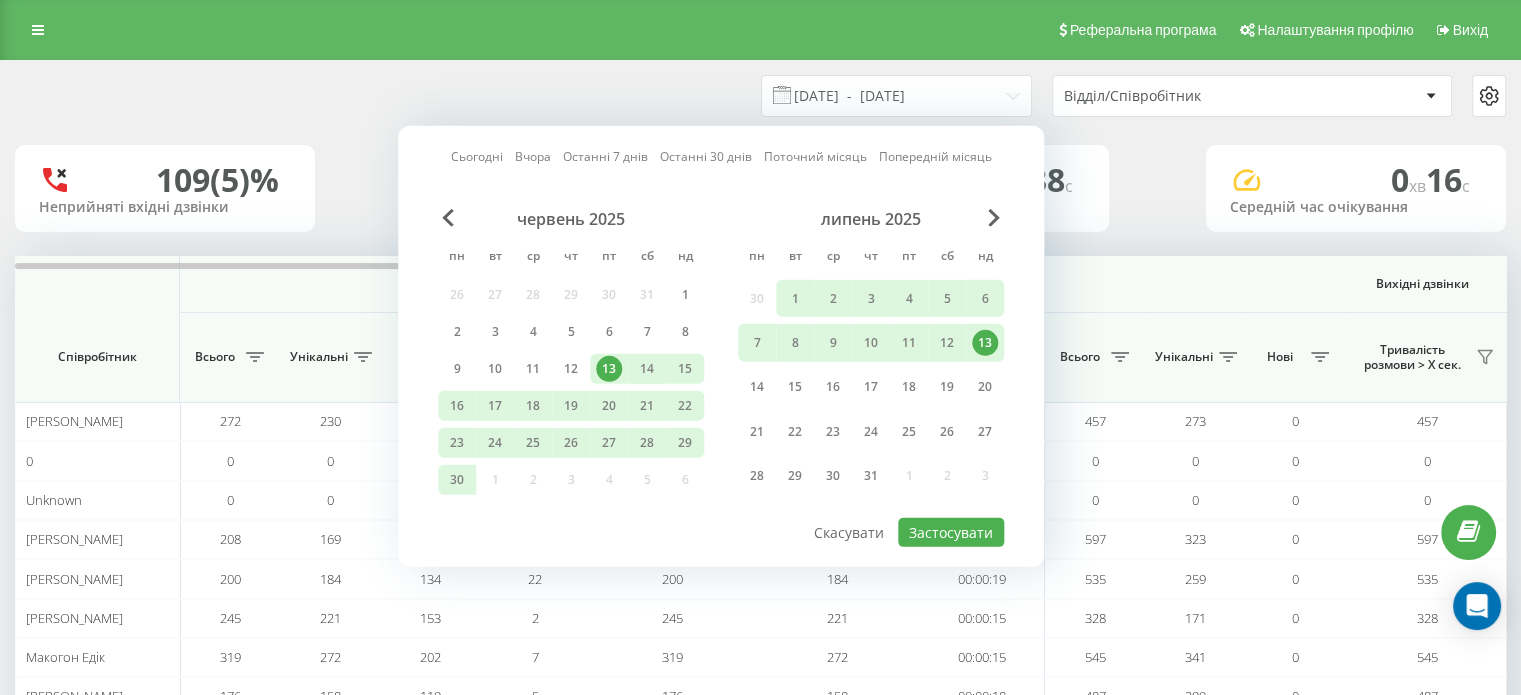 click on "13" at bounding box center [985, 343] 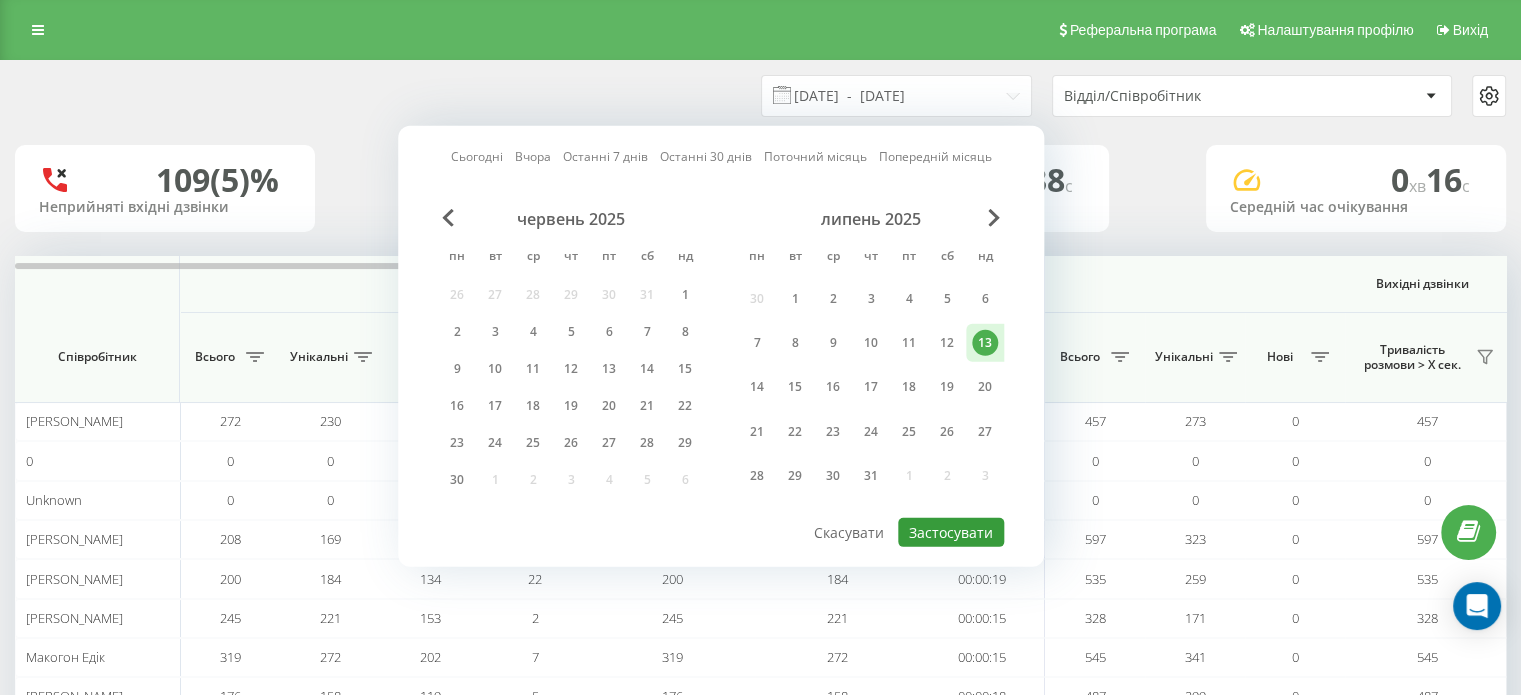 click on "Застосувати" at bounding box center (951, 532) 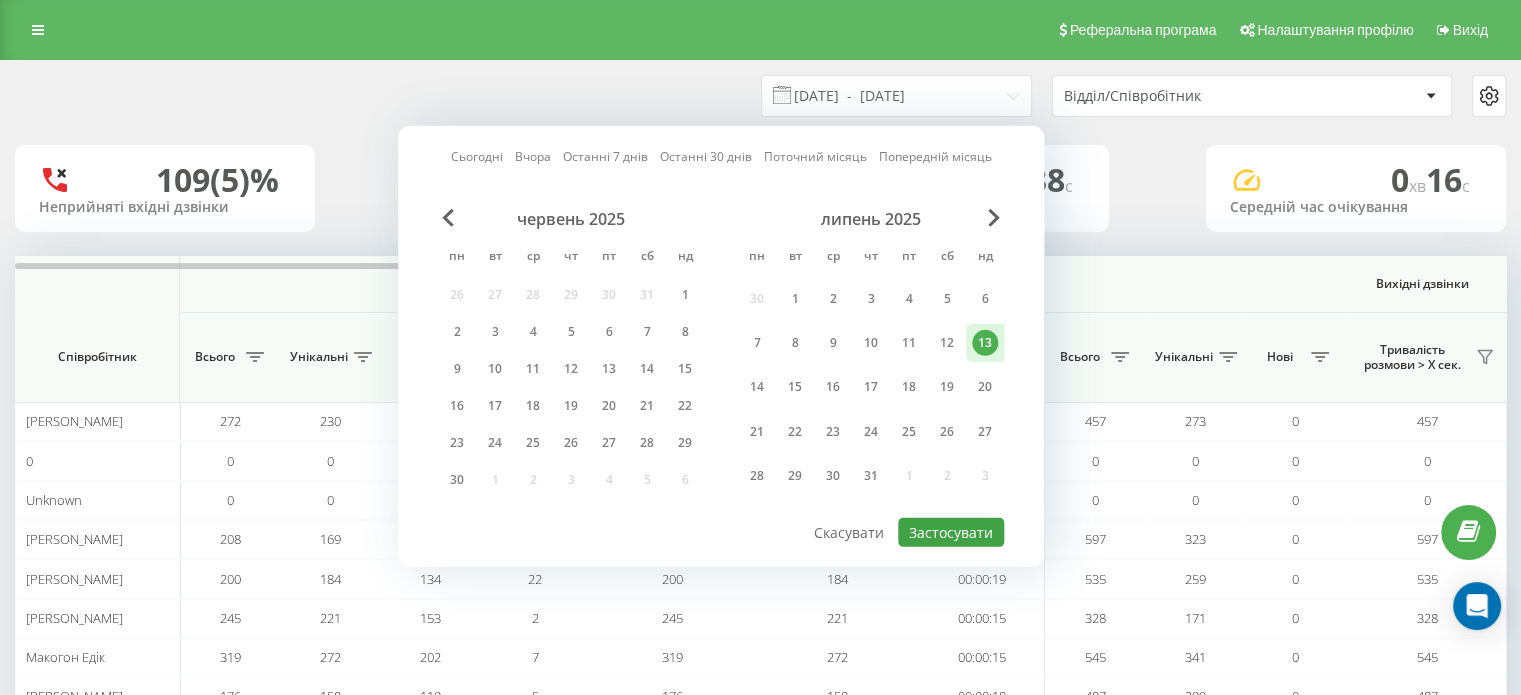 type on "13.07.2025  -  13.07.2025" 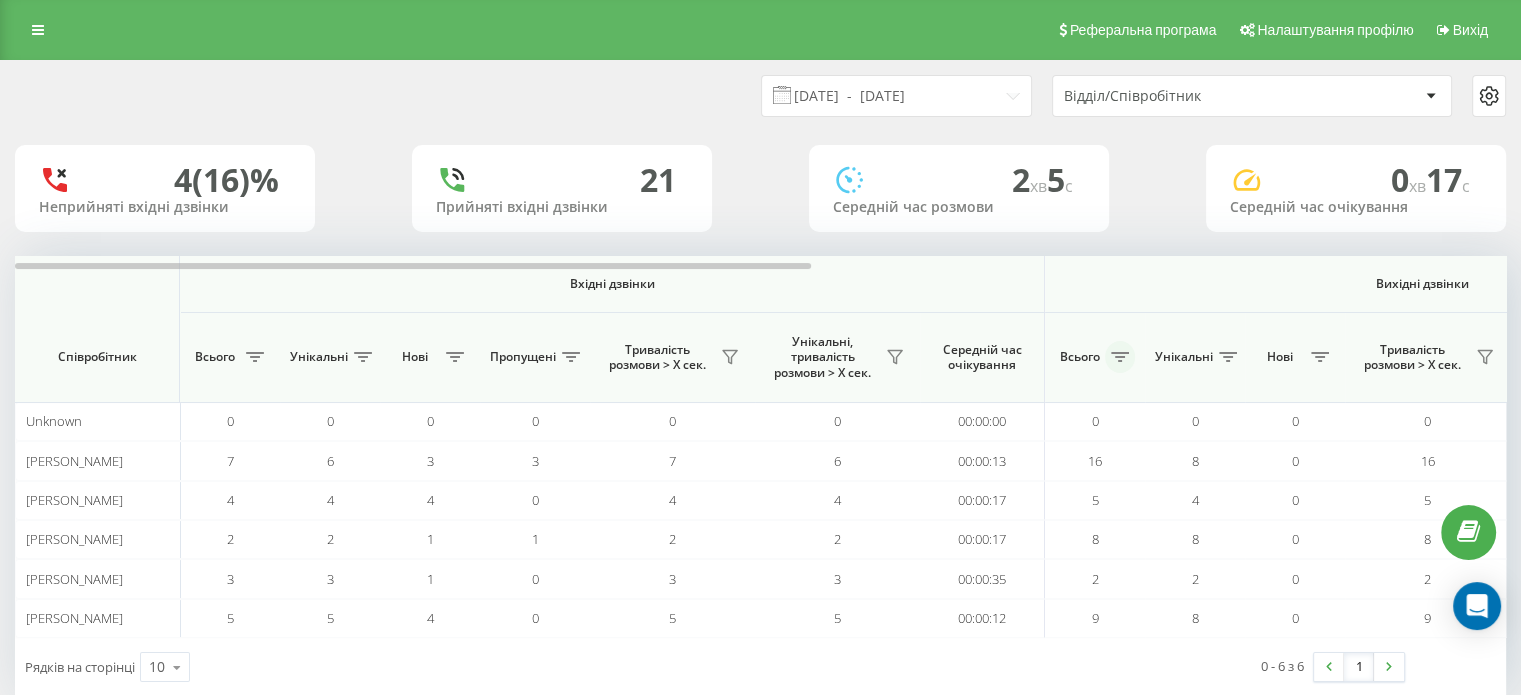 click 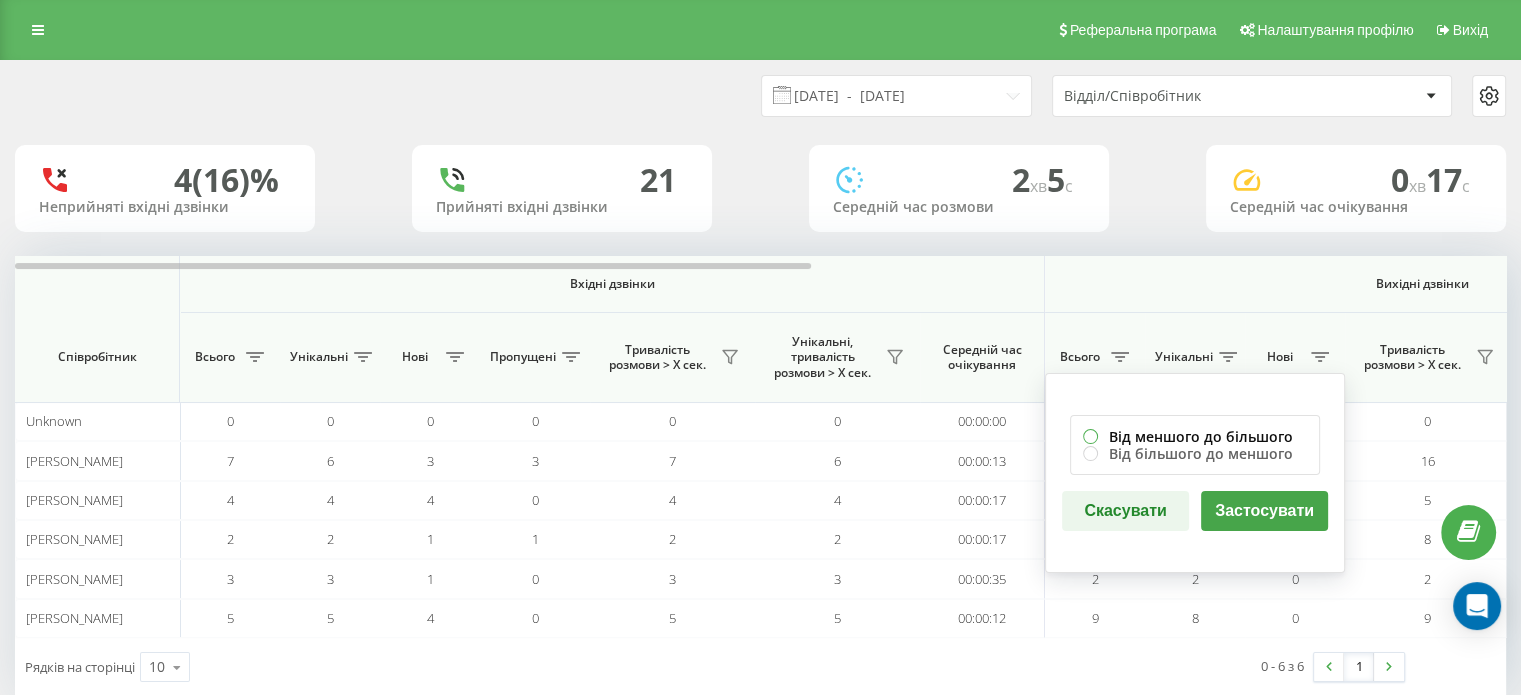 click on "Від меншого до більшого" at bounding box center (1195, 436) 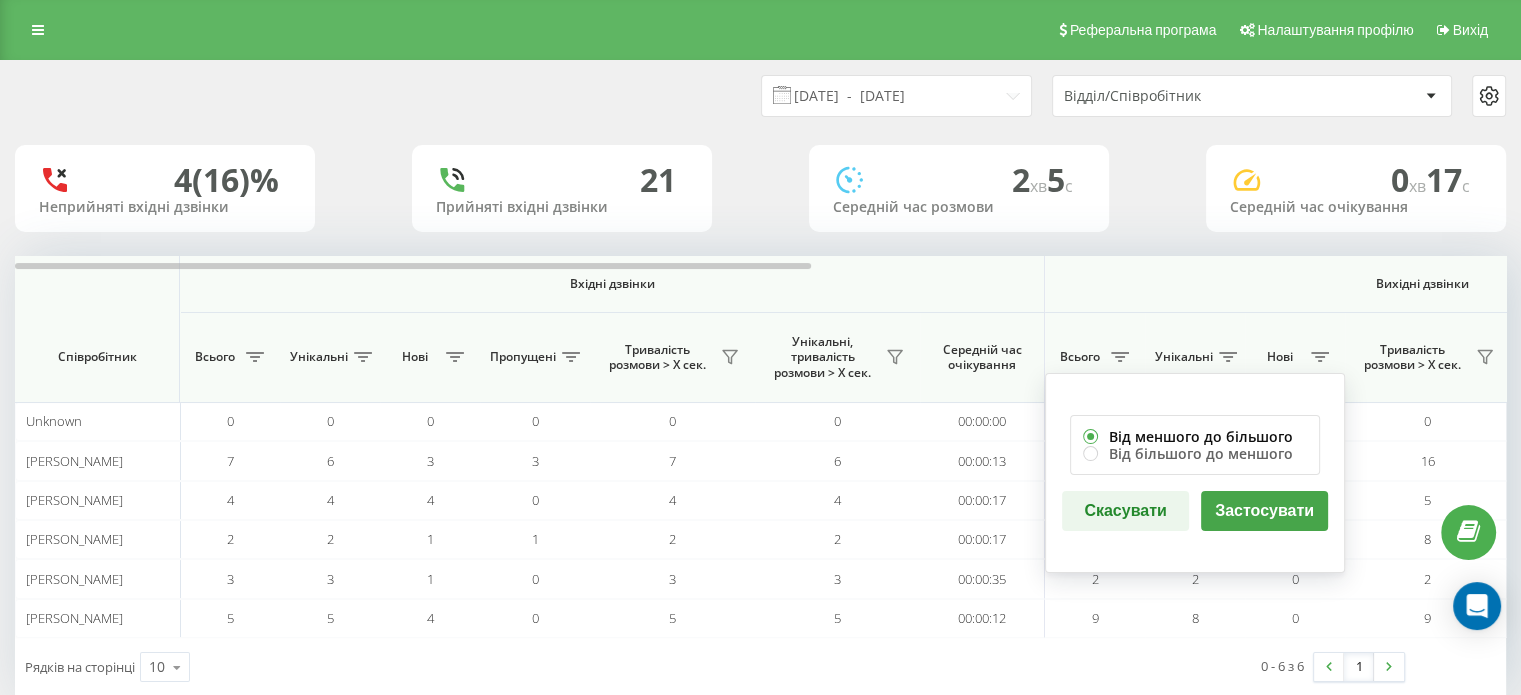 radio on "true" 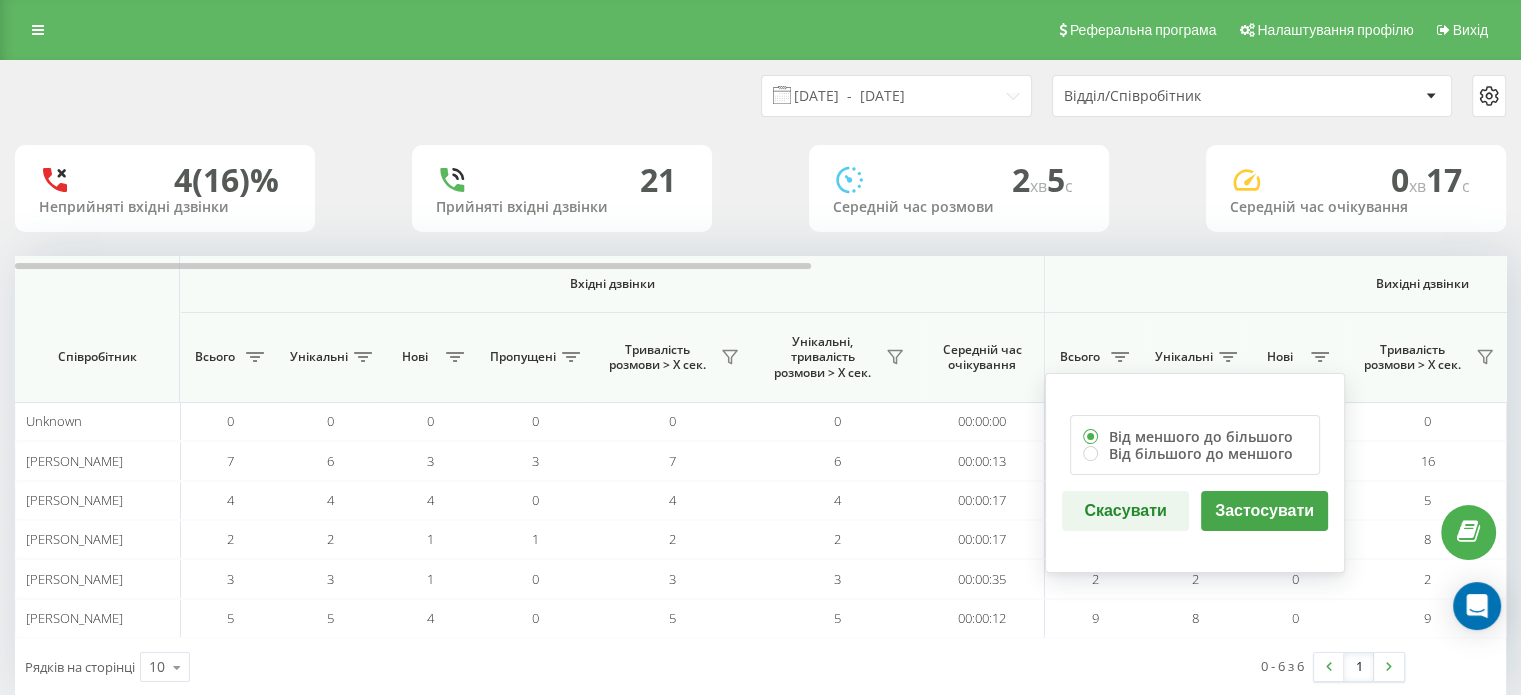 click on "Застосувати" at bounding box center [1264, 511] 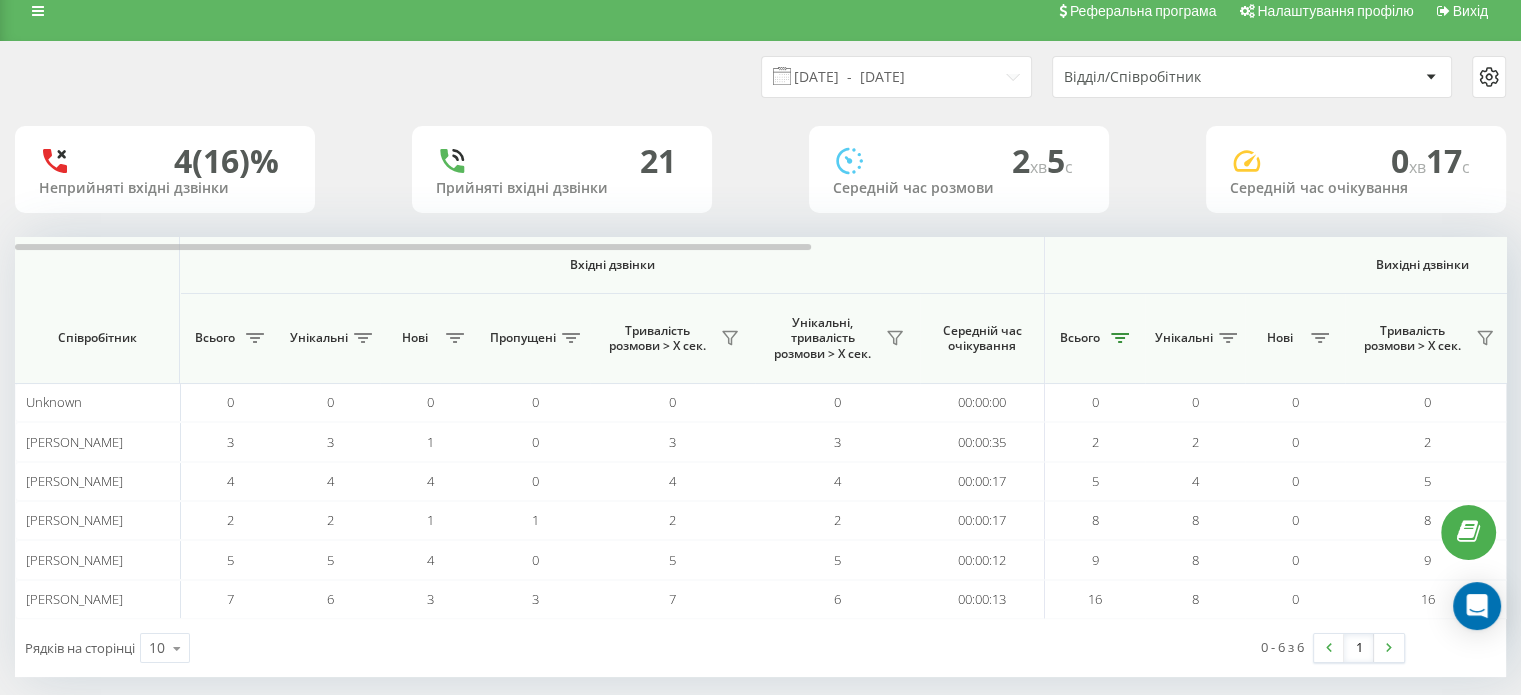 scroll, scrollTop: 0, scrollLeft: 0, axis: both 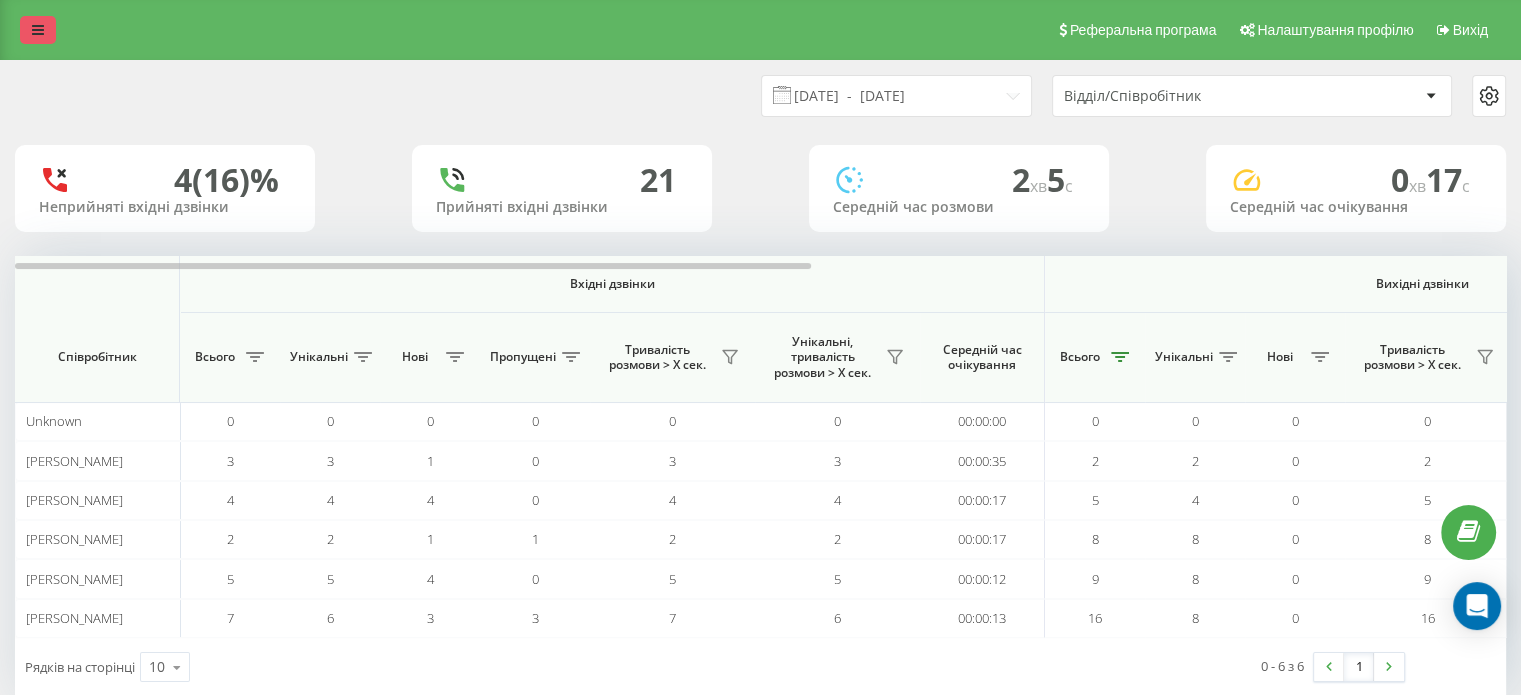 click at bounding box center (38, 30) 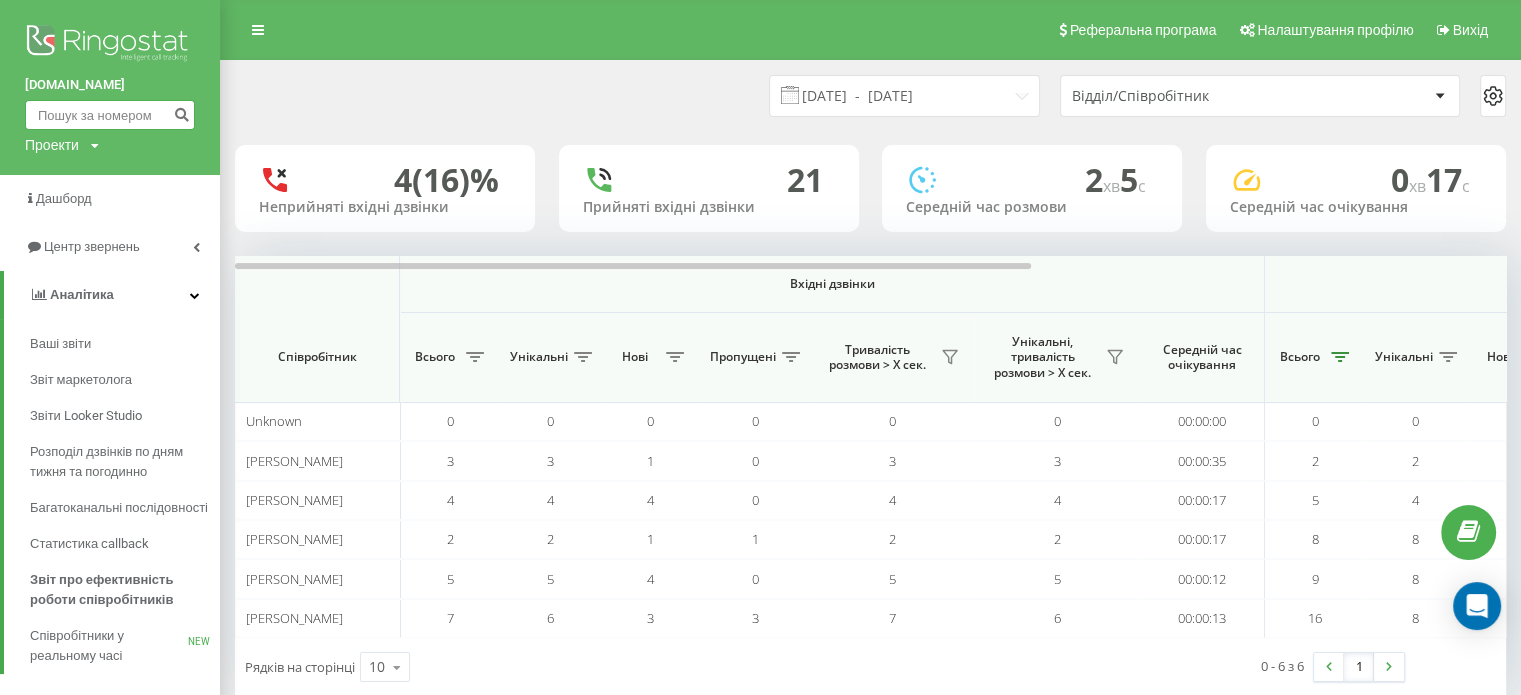click at bounding box center (110, 115) 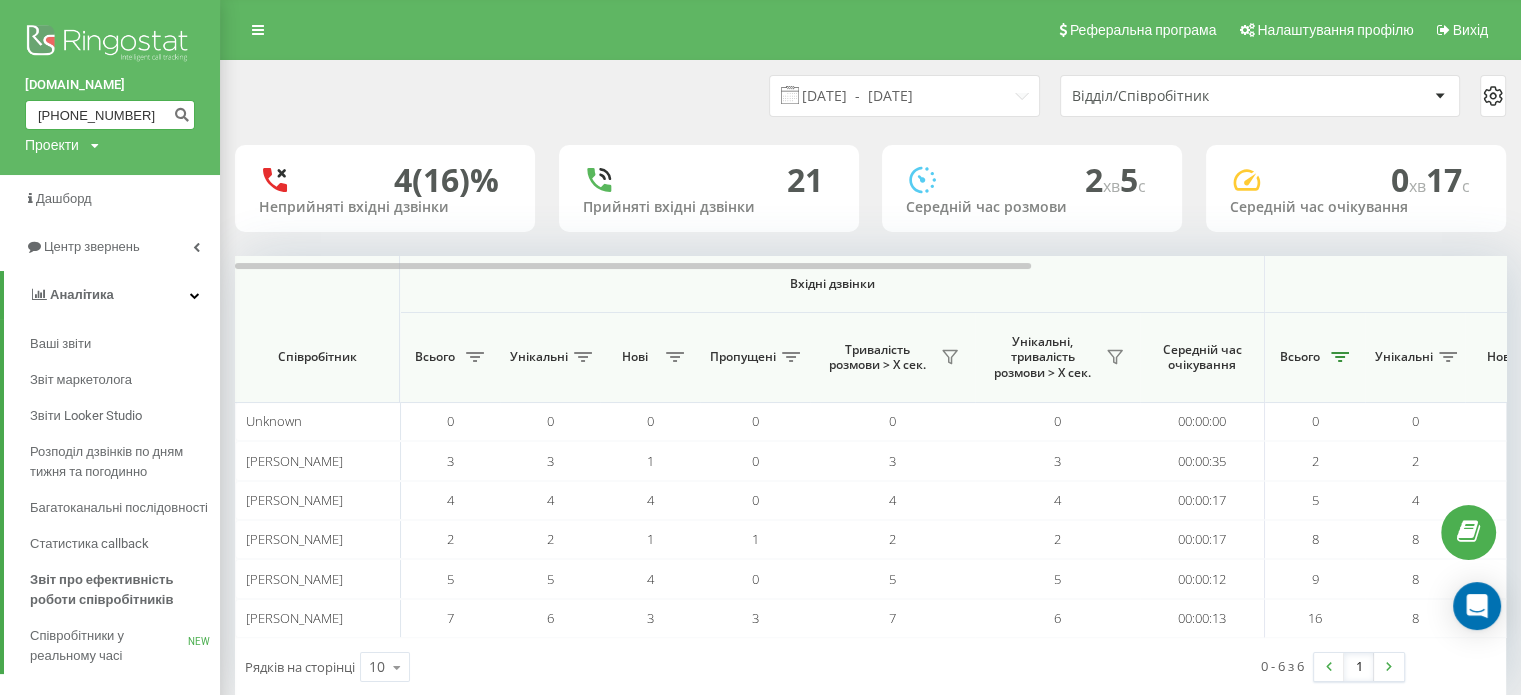 drag, startPoint x: 72, startPoint y: 115, endPoint x: 64, endPoint y: 122, distance: 10.630146 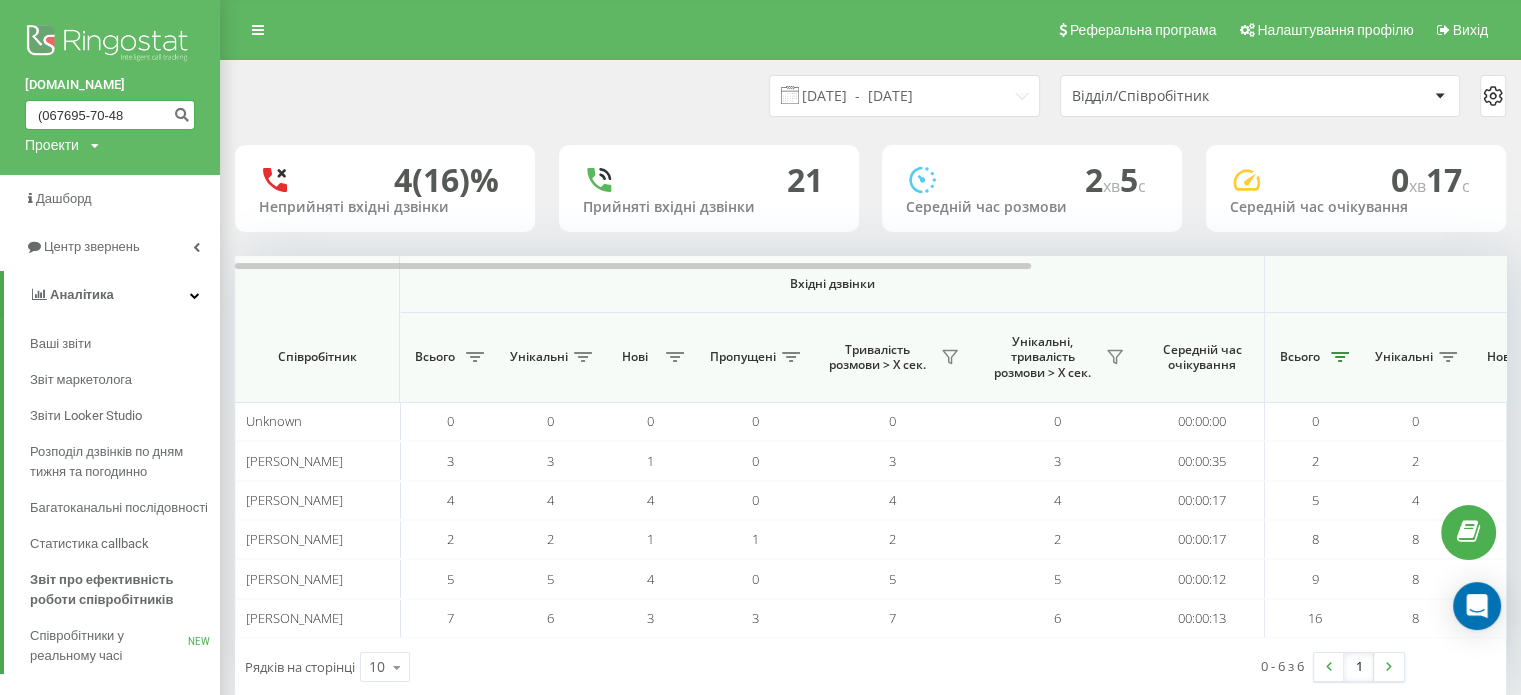 click on "(067695-70-48" at bounding box center (110, 115) 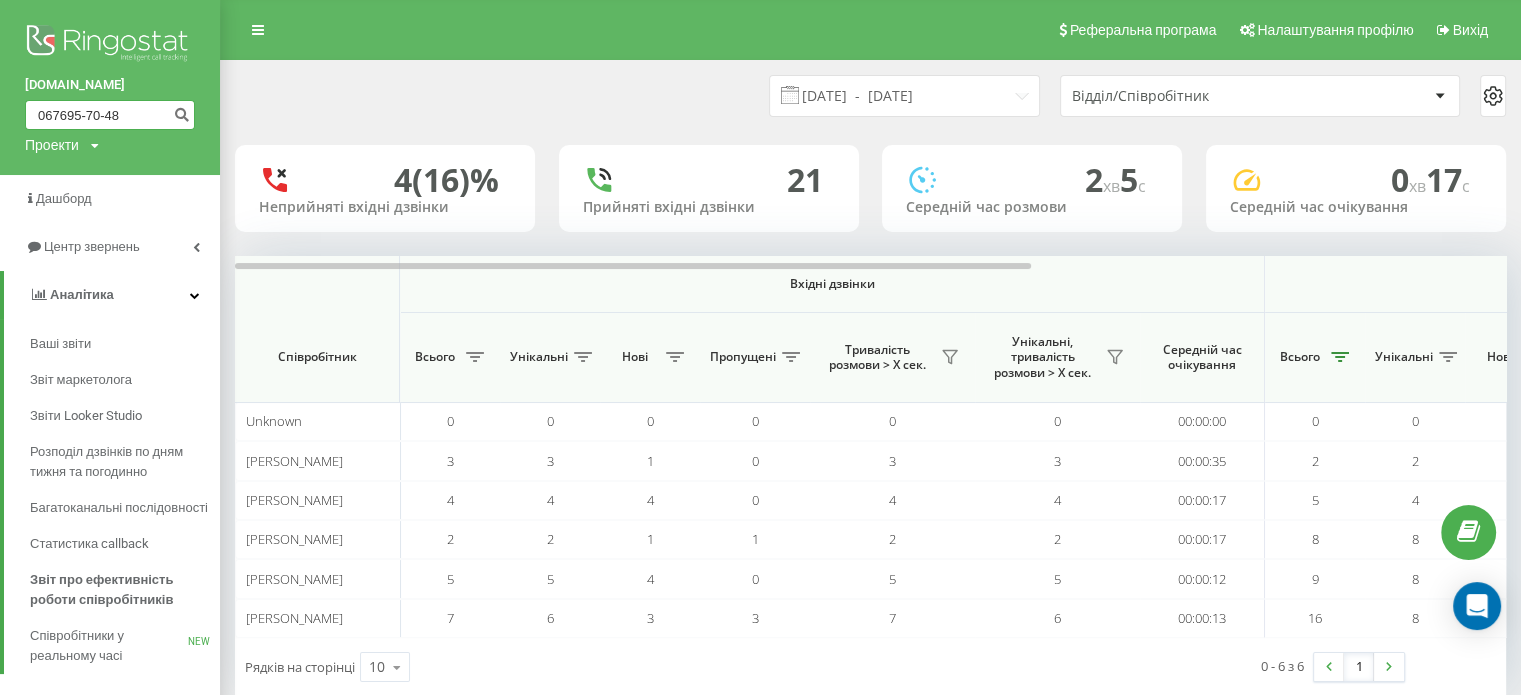 click on "067695-70-48" at bounding box center (110, 115) 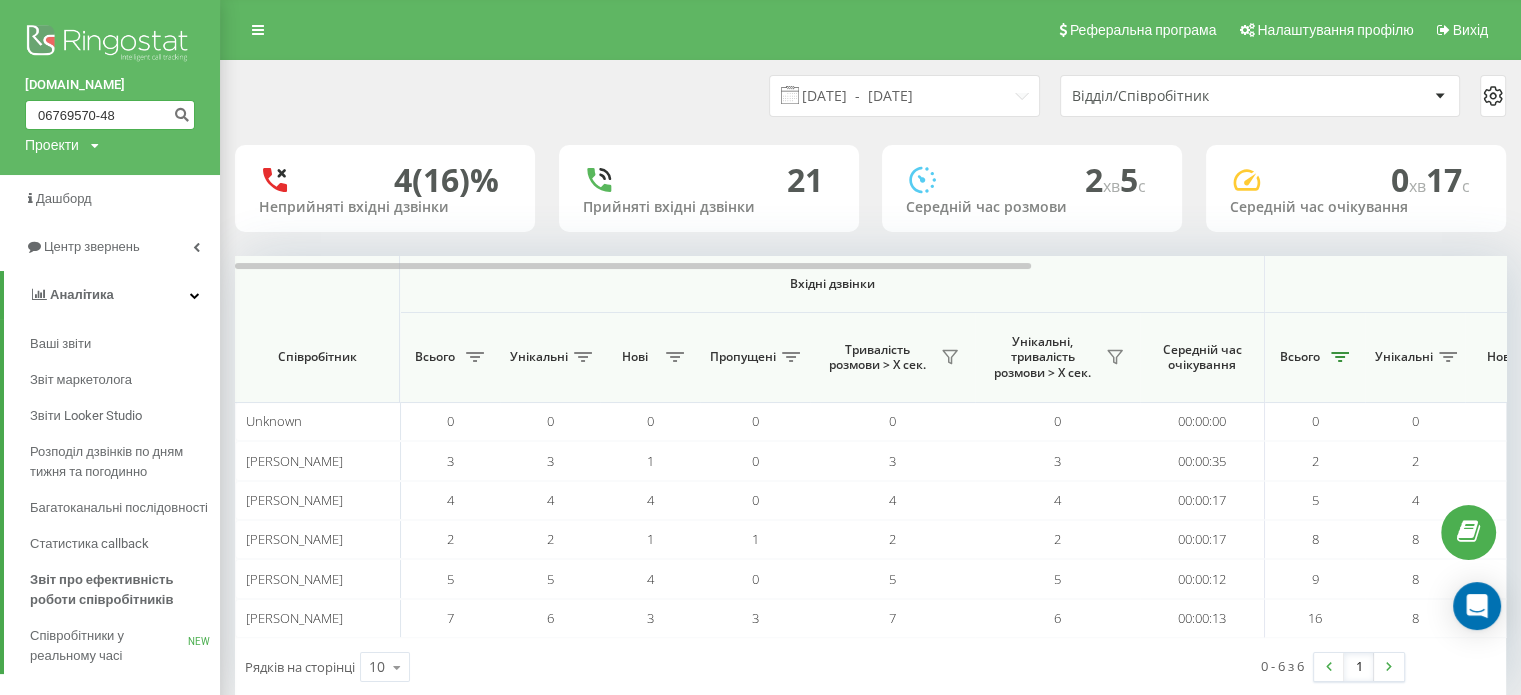 click on "06769570-48" at bounding box center (110, 115) 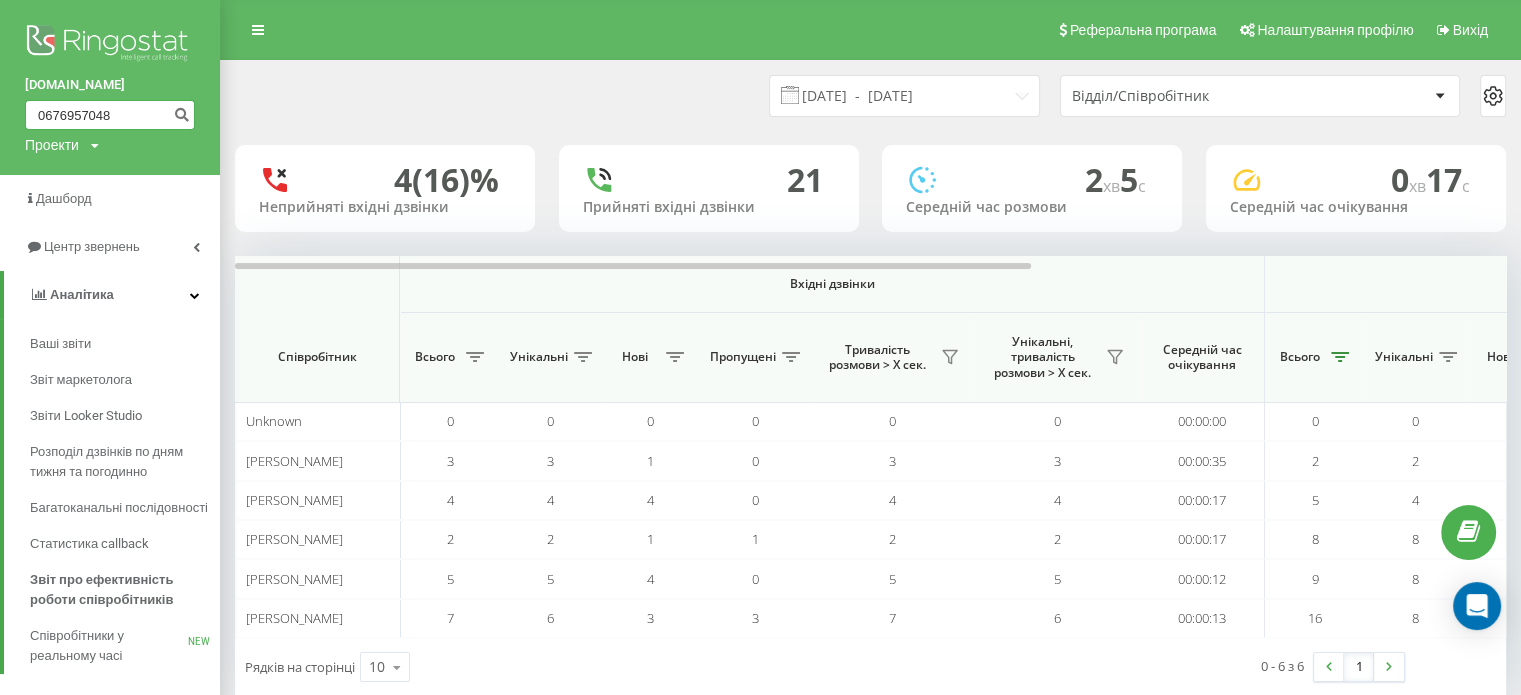 type on "0676957048" 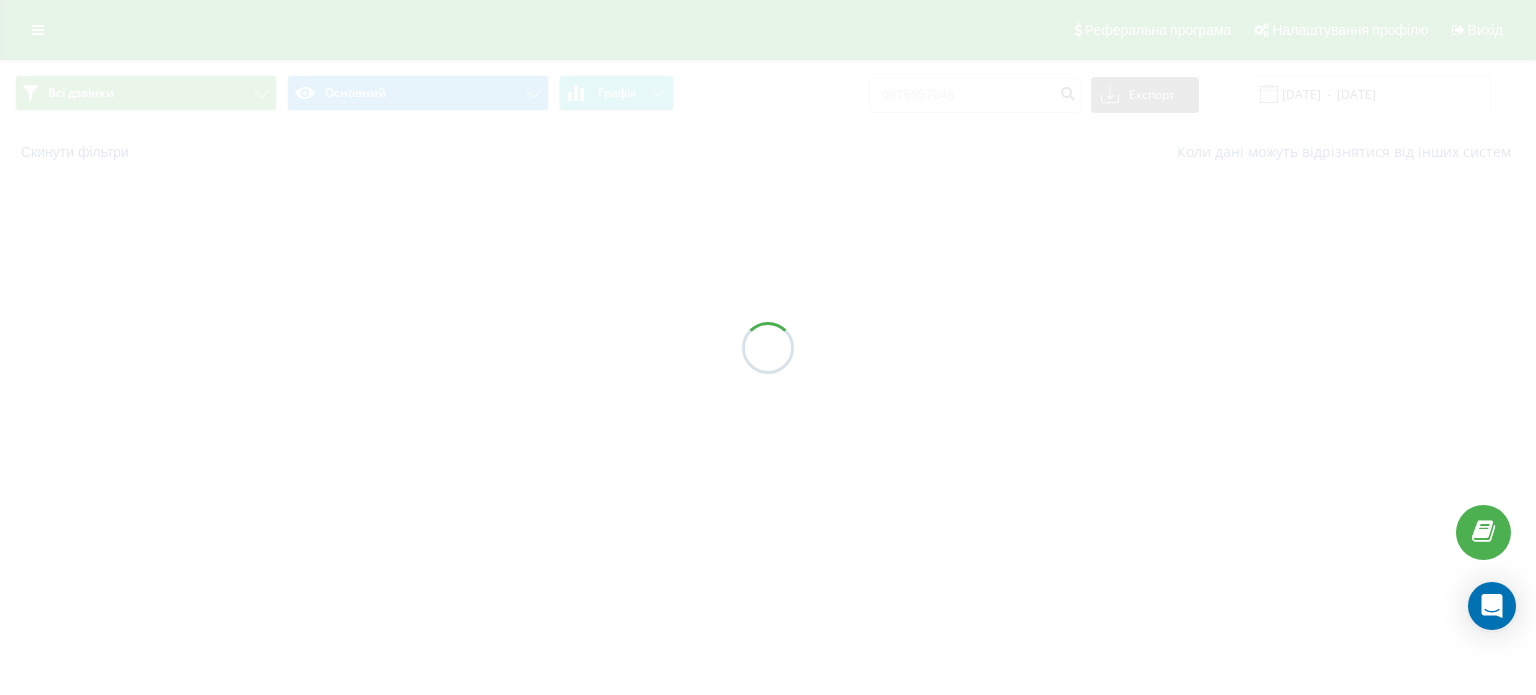 scroll, scrollTop: 0, scrollLeft: 0, axis: both 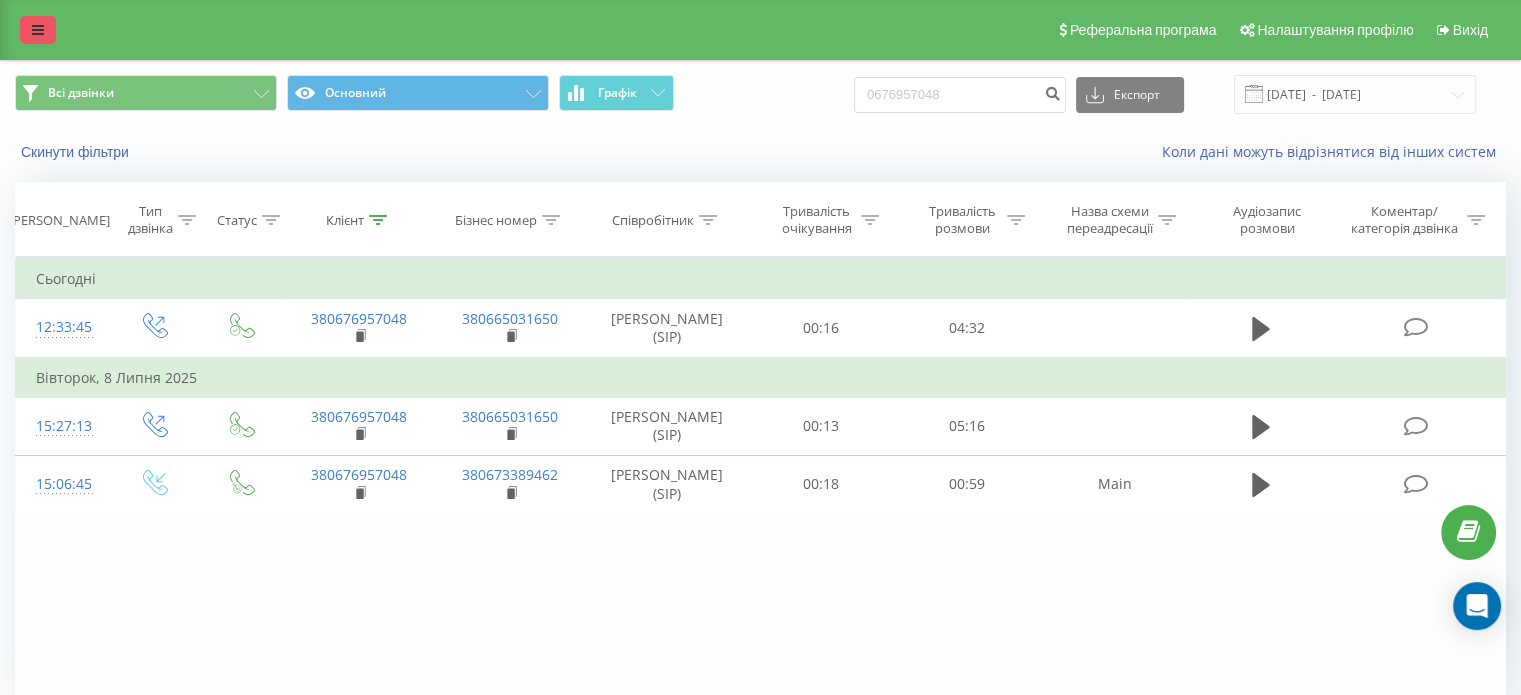 click at bounding box center [38, 30] 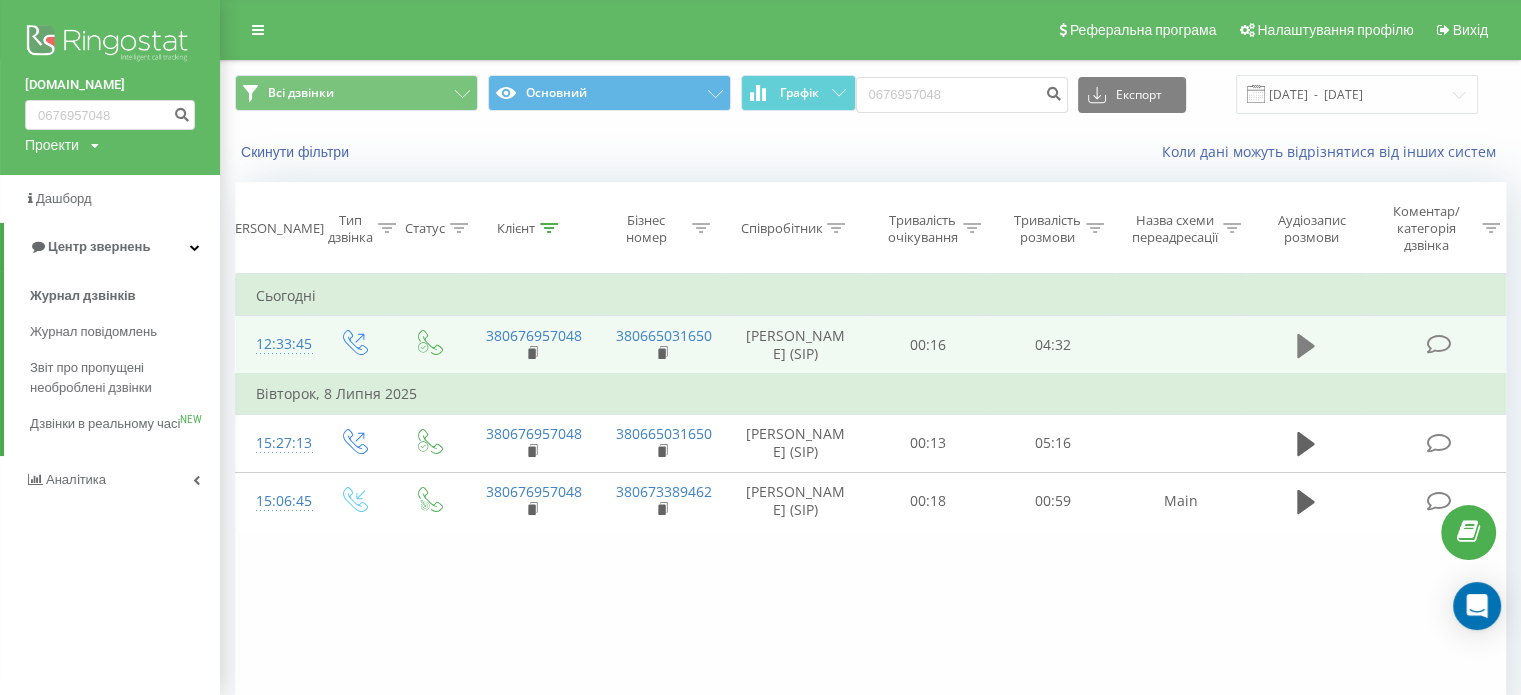 click 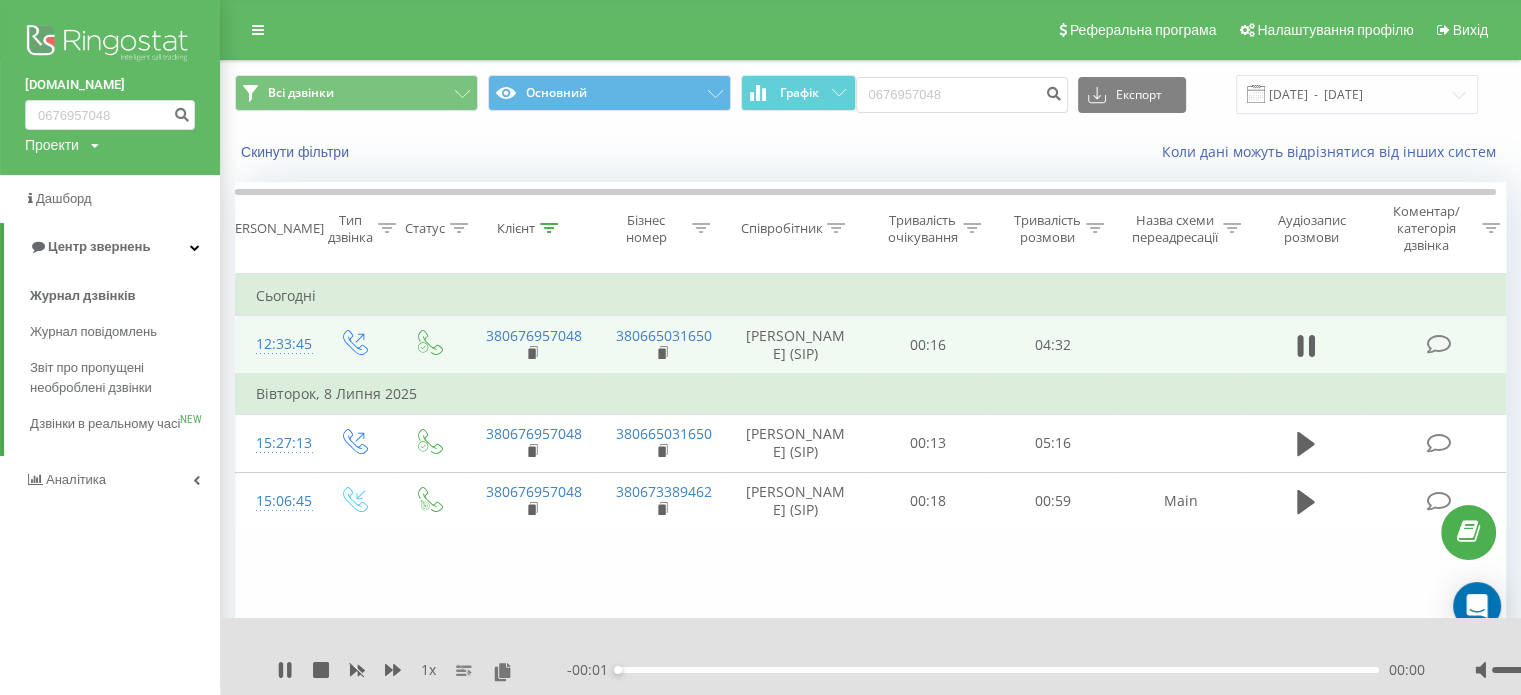 click on "00:00" at bounding box center (998, 670) 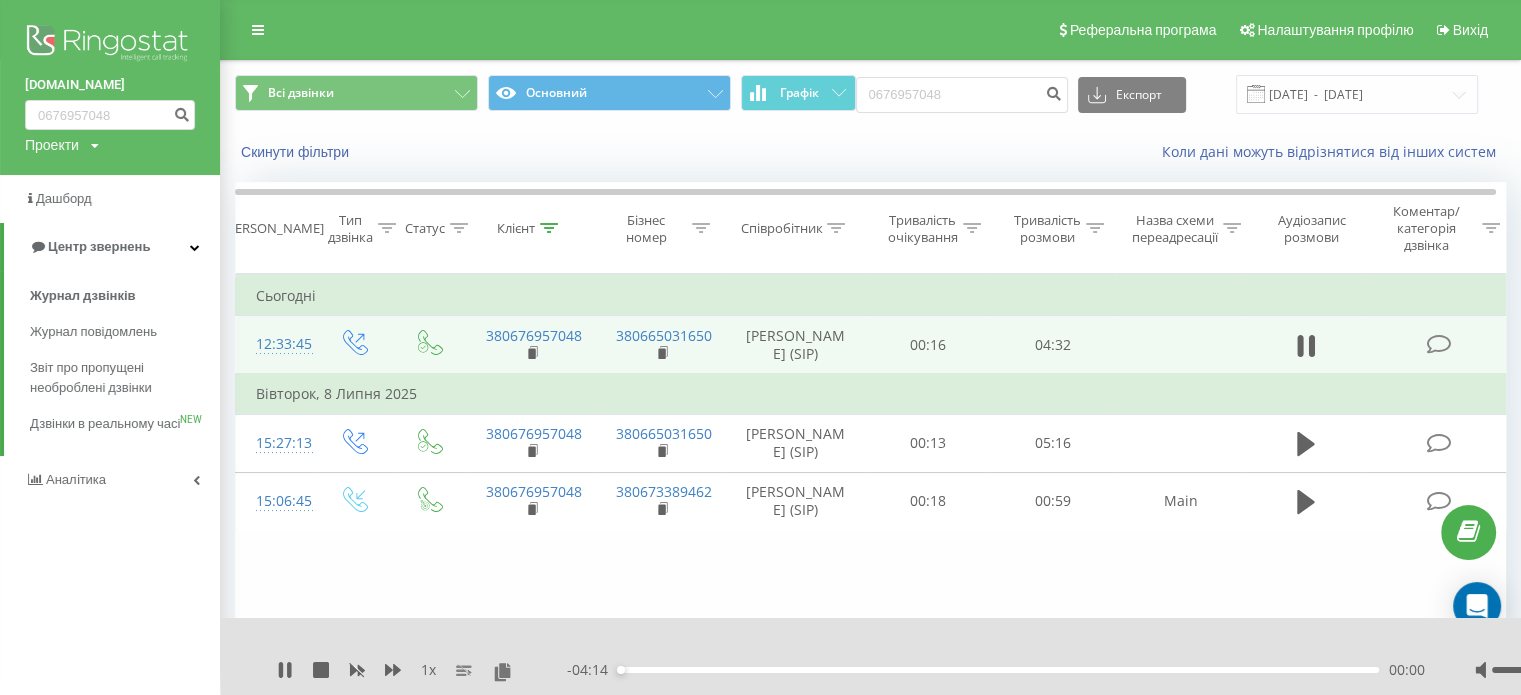 click on "- 04:14 00:00   00:00" at bounding box center [996, 670] 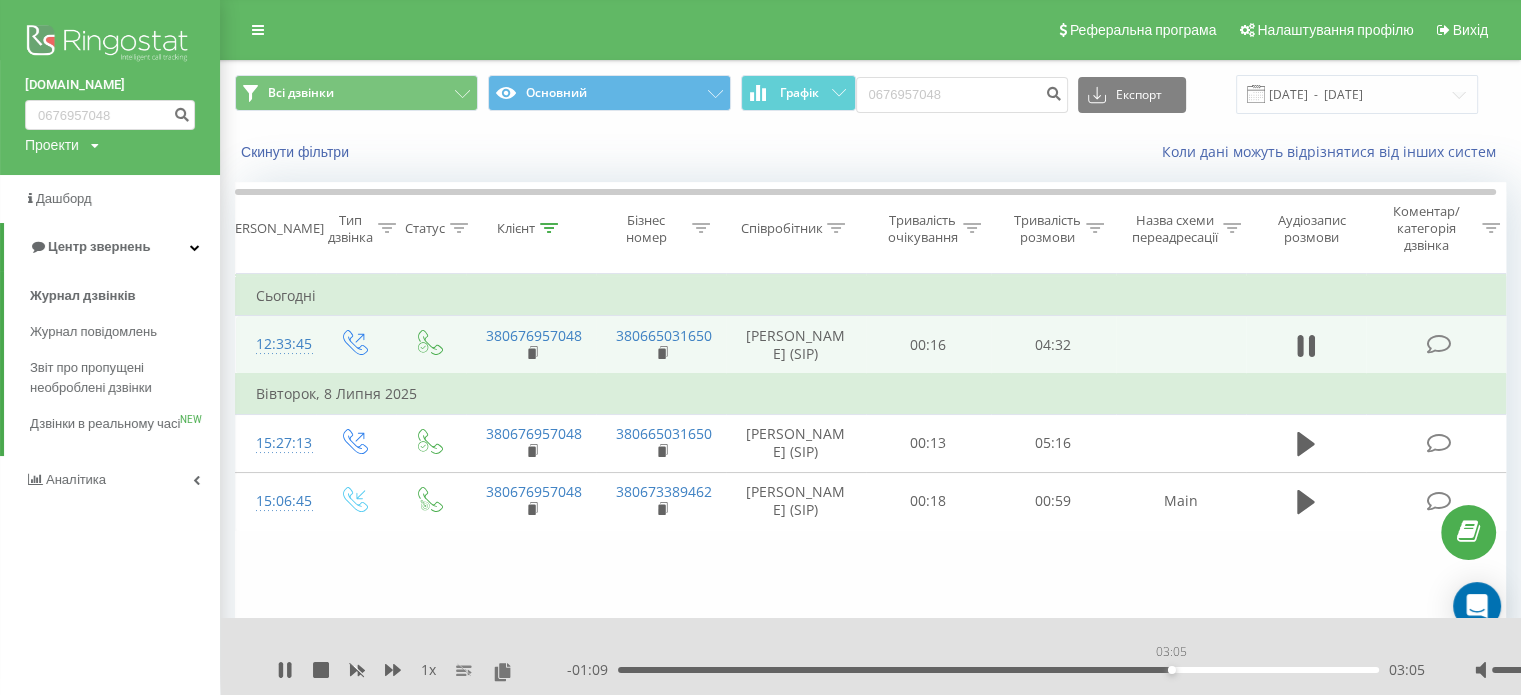 click on "03:05" at bounding box center (998, 670) 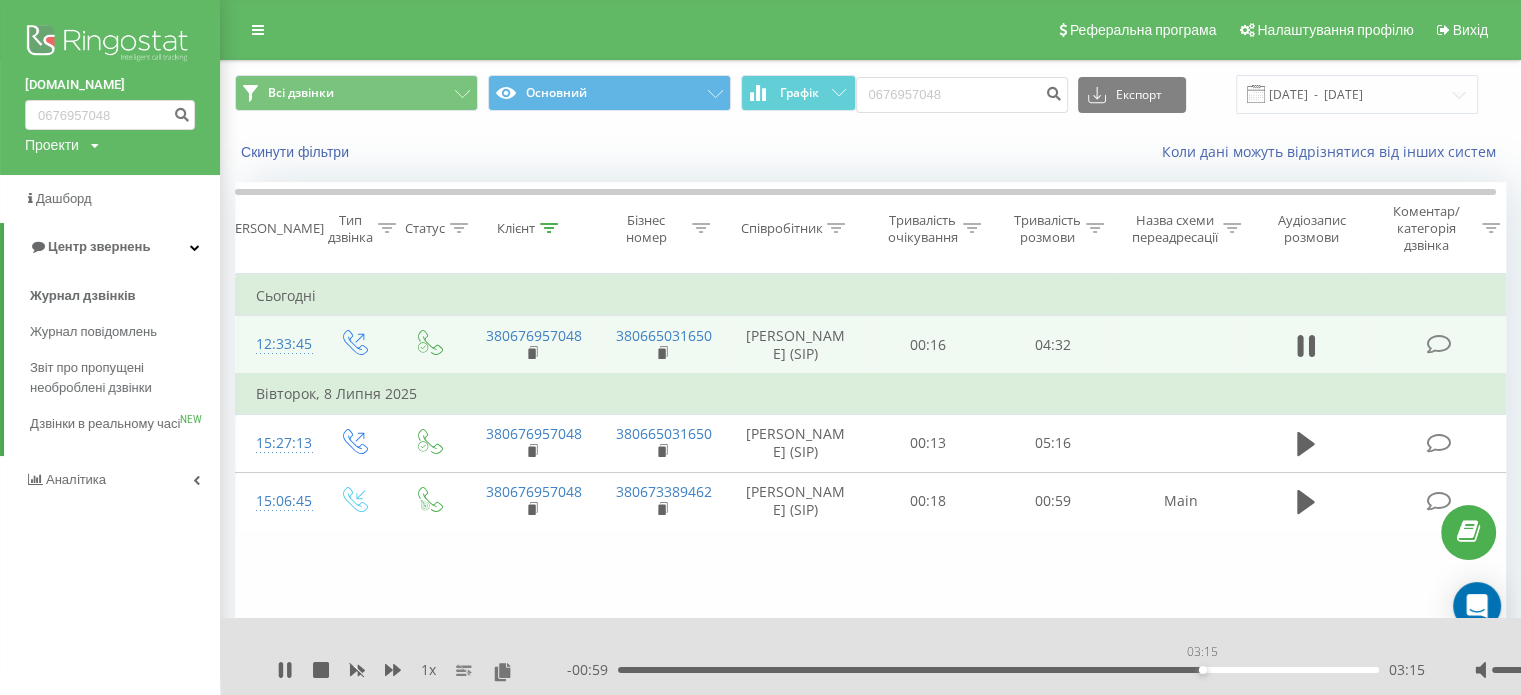 click on "03:15" at bounding box center [998, 670] 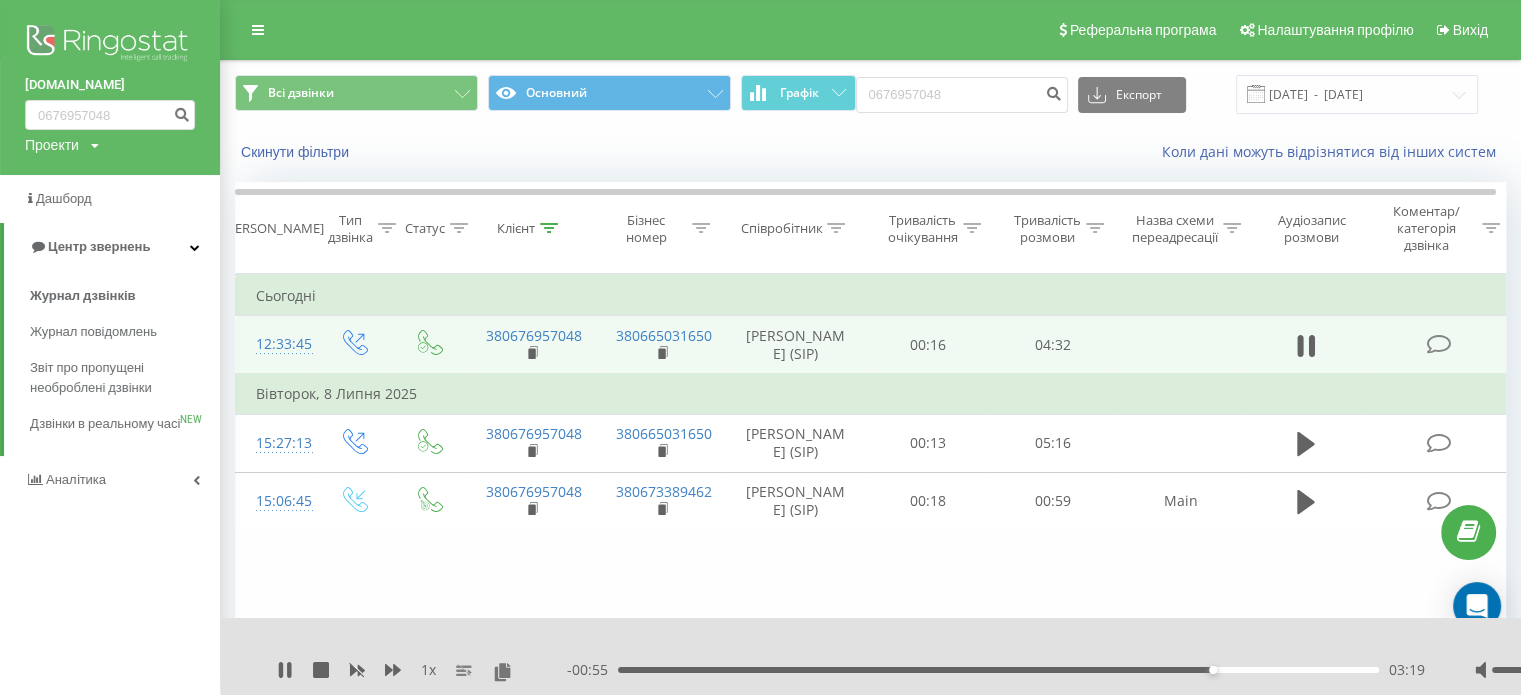 click on "- 00:55 03:19   03:19" at bounding box center (996, 670) 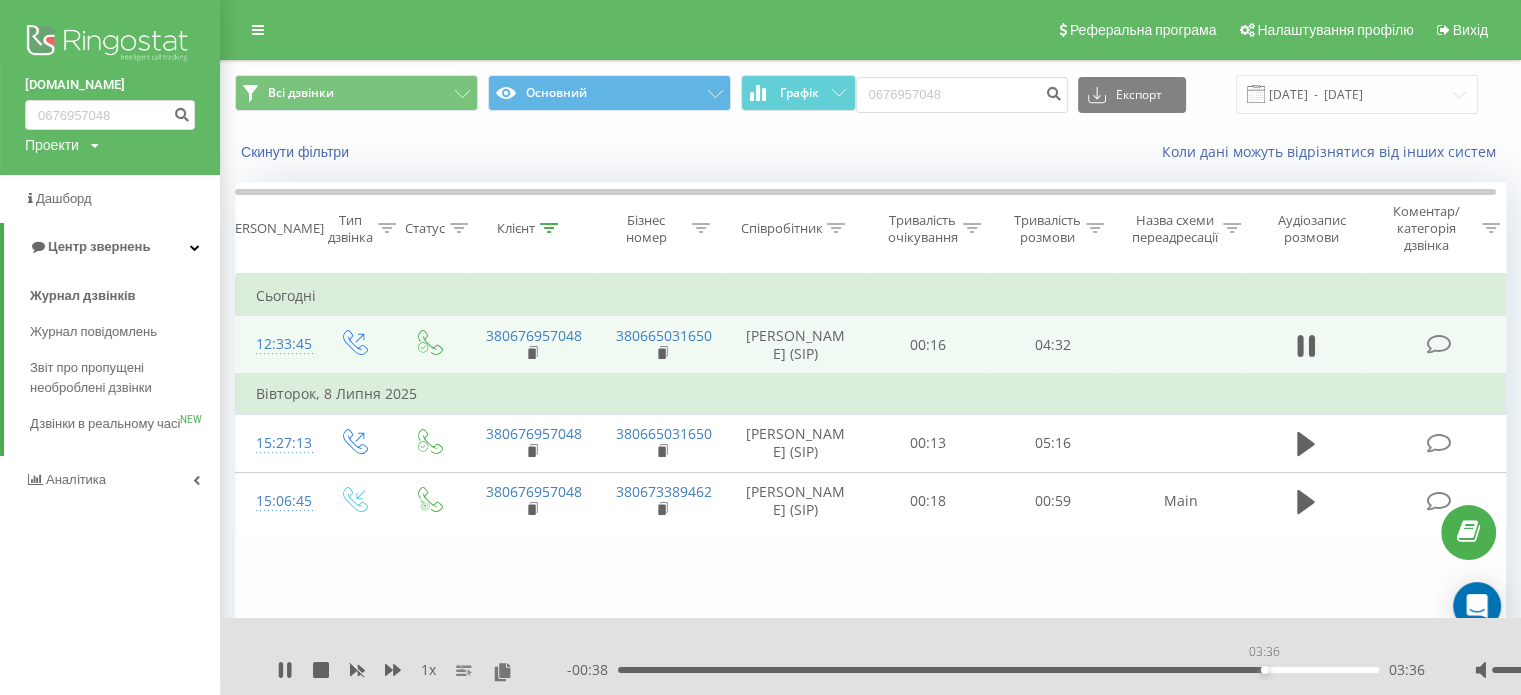 click on "03:36" at bounding box center (998, 670) 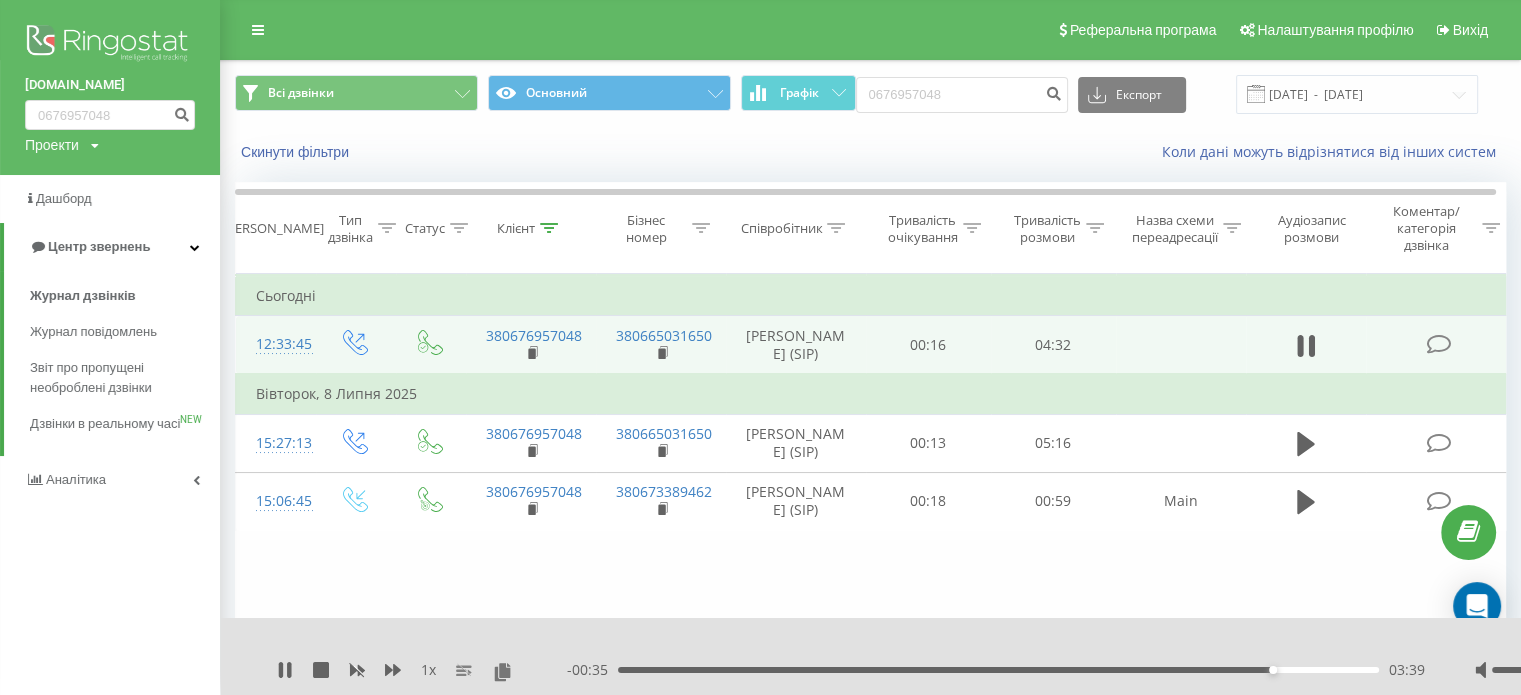 click on "03:39" at bounding box center (998, 670) 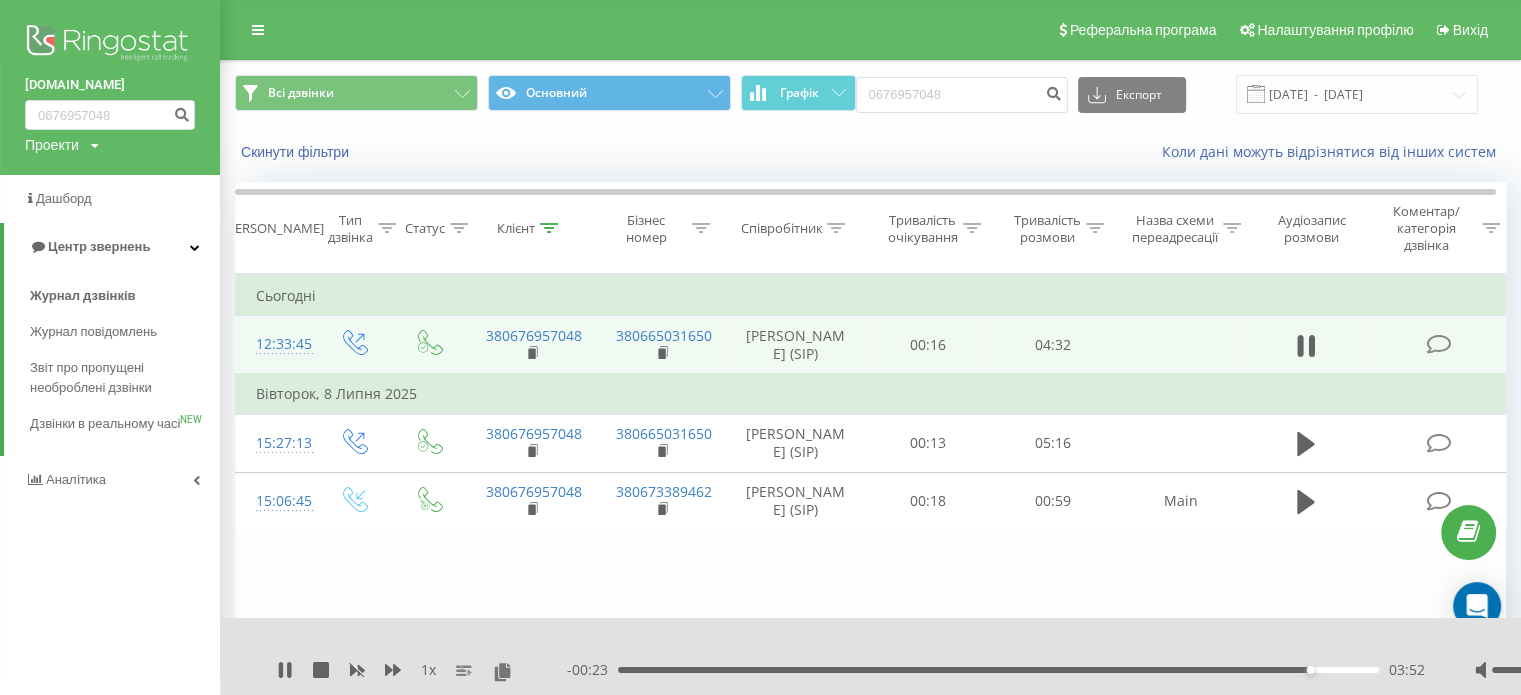click on "- 00:23 03:52   03:52" at bounding box center [996, 670] 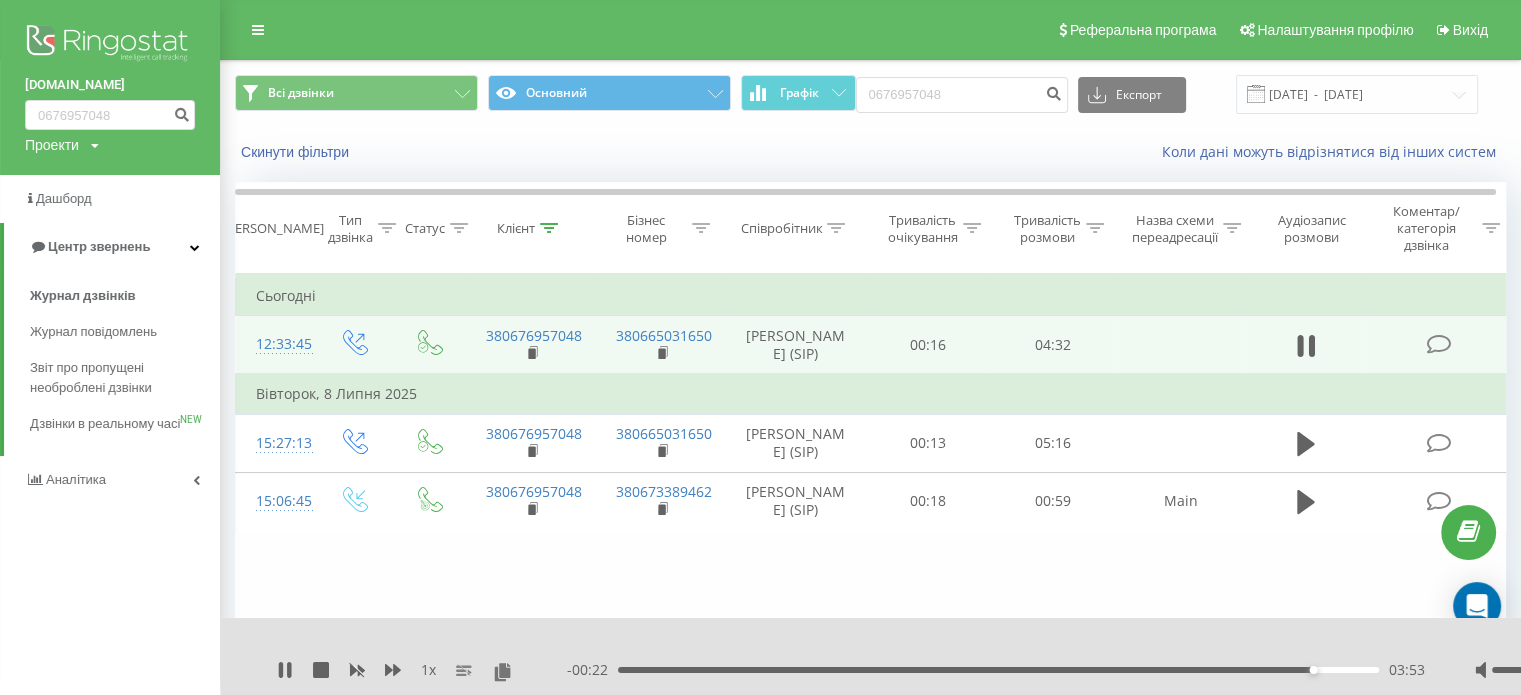 click on "- 00:22 03:53   03:53" at bounding box center (996, 670) 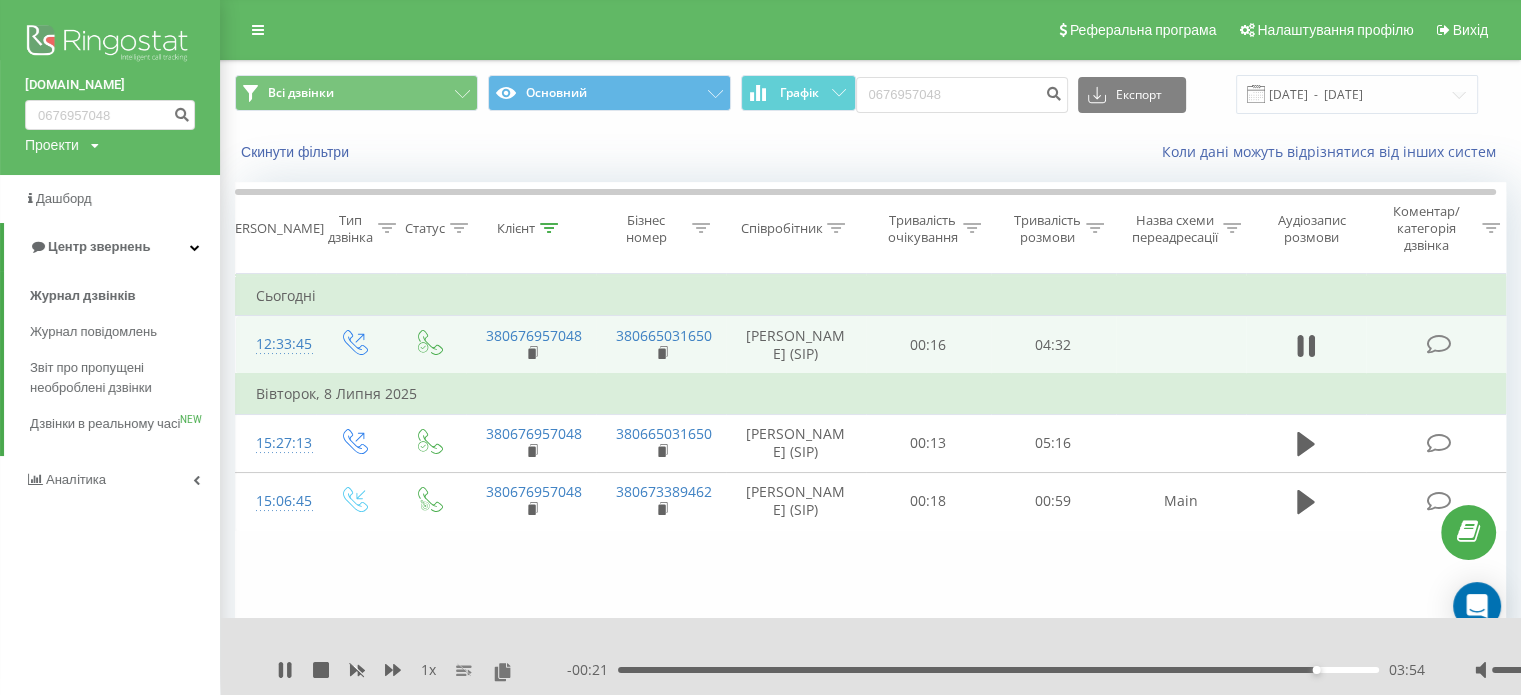 click on "03:54" at bounding box center (998, 670) 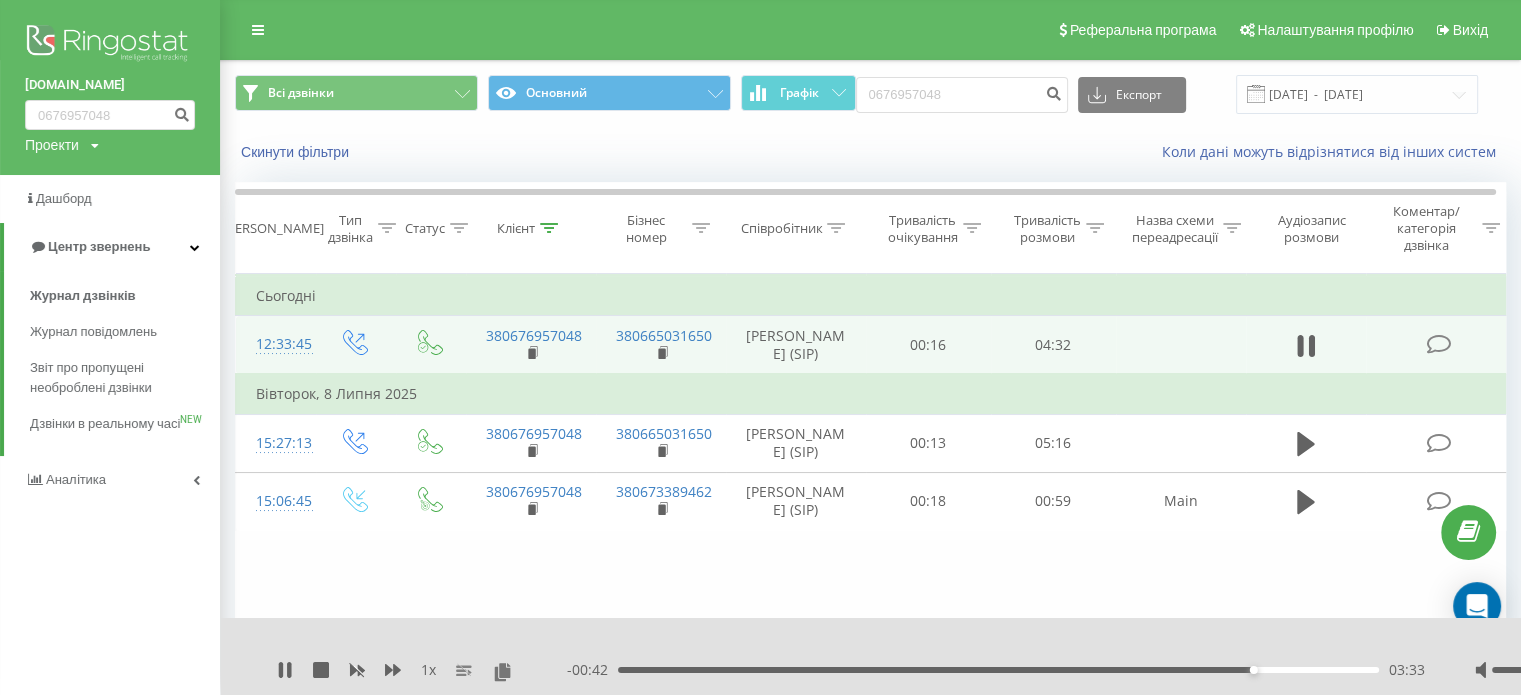 click at bounding box center [1551, 670] 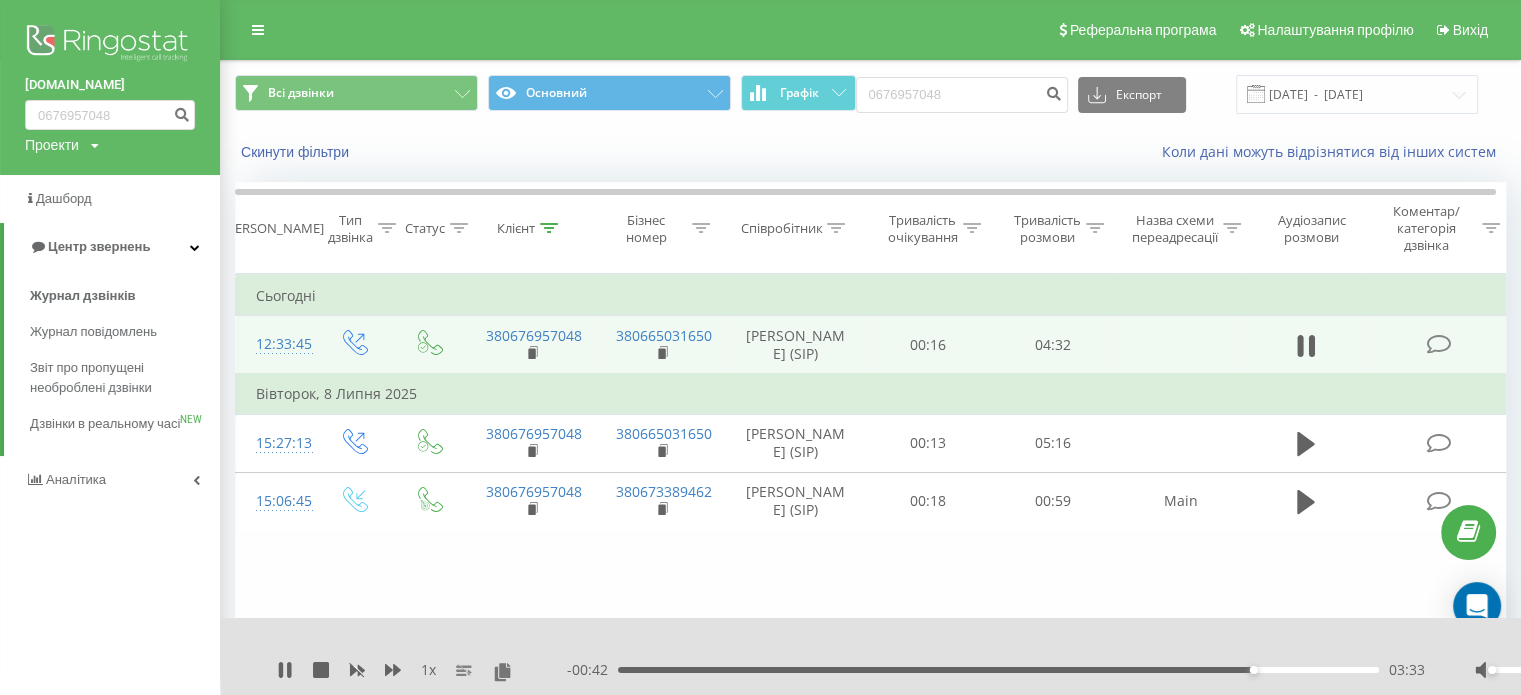 click at bounding box center [1492, 670] 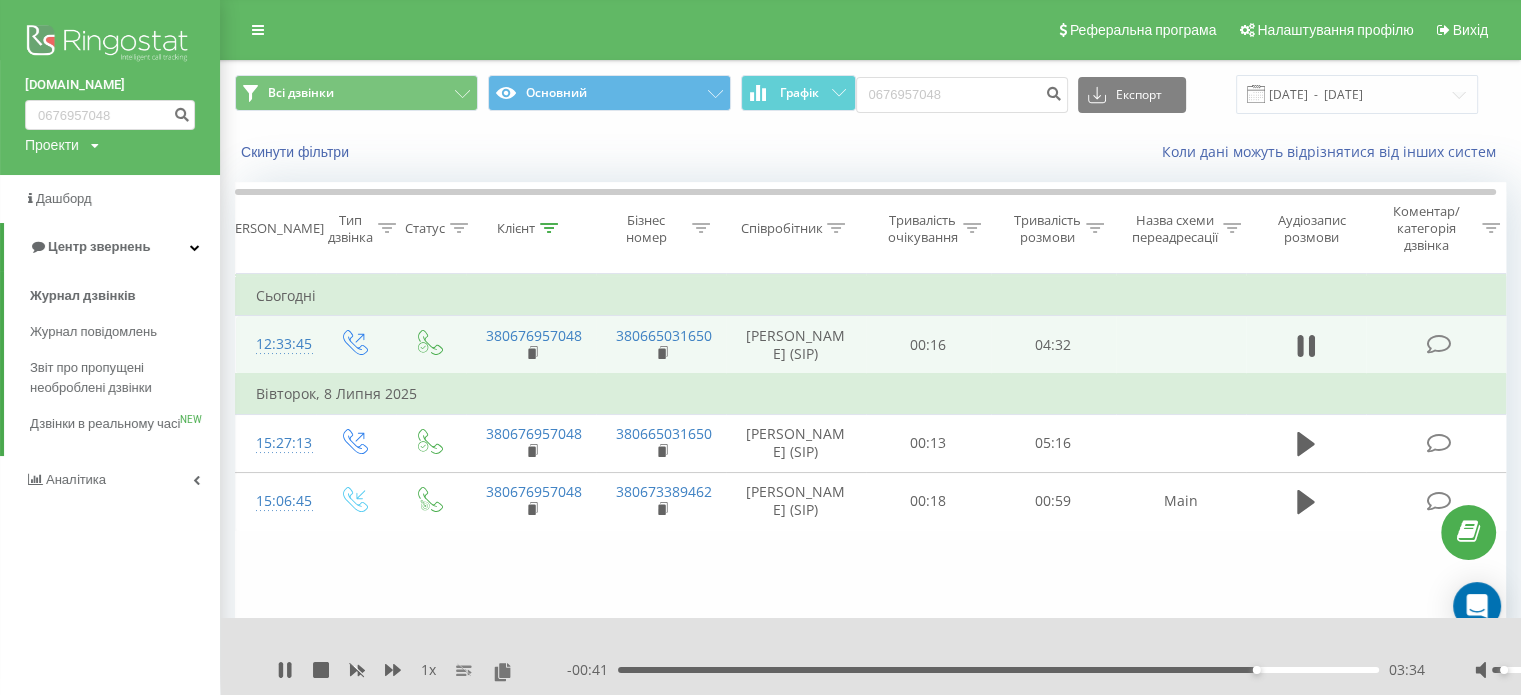 click at bounding box center [1567, 670] 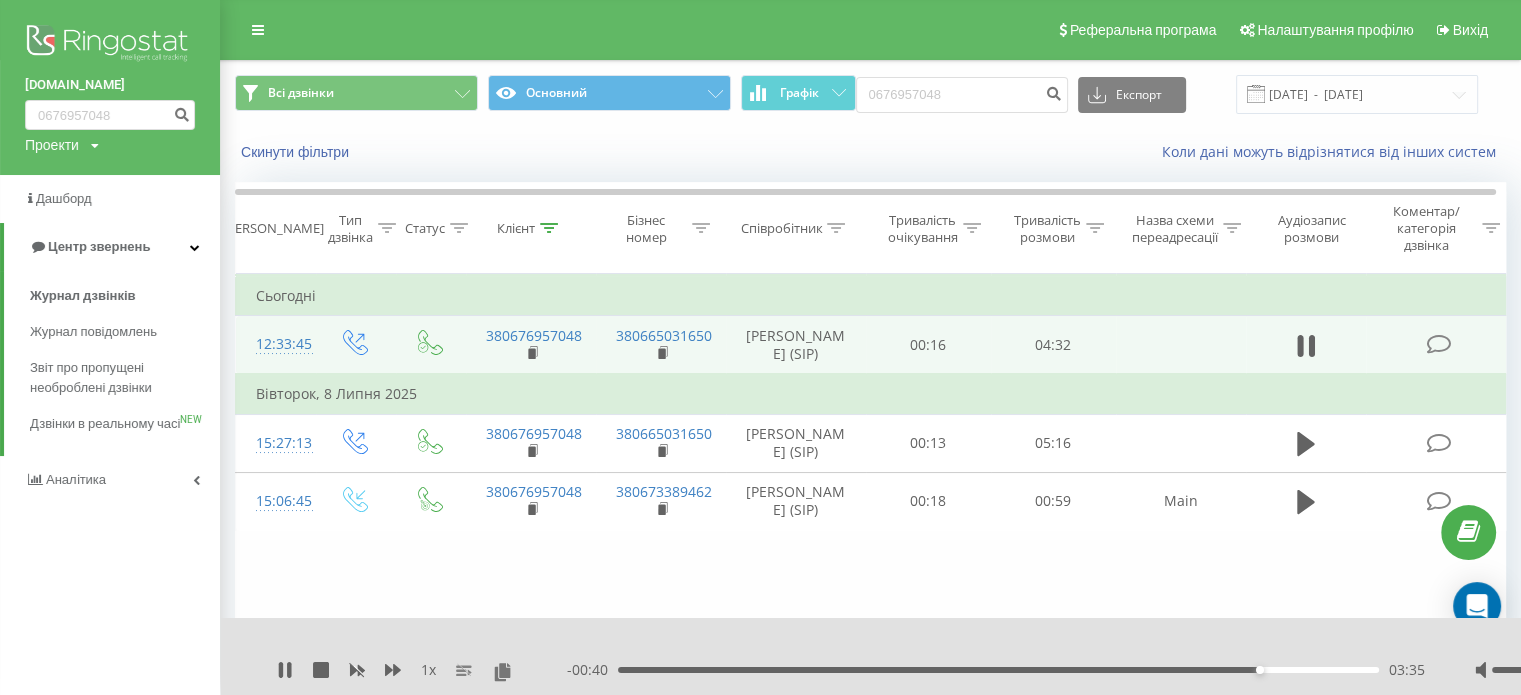 drag, startPoint x: 1507, startPoint y: 670, endPoint x: 1535, endPoint y: 679, distance: 29.410883 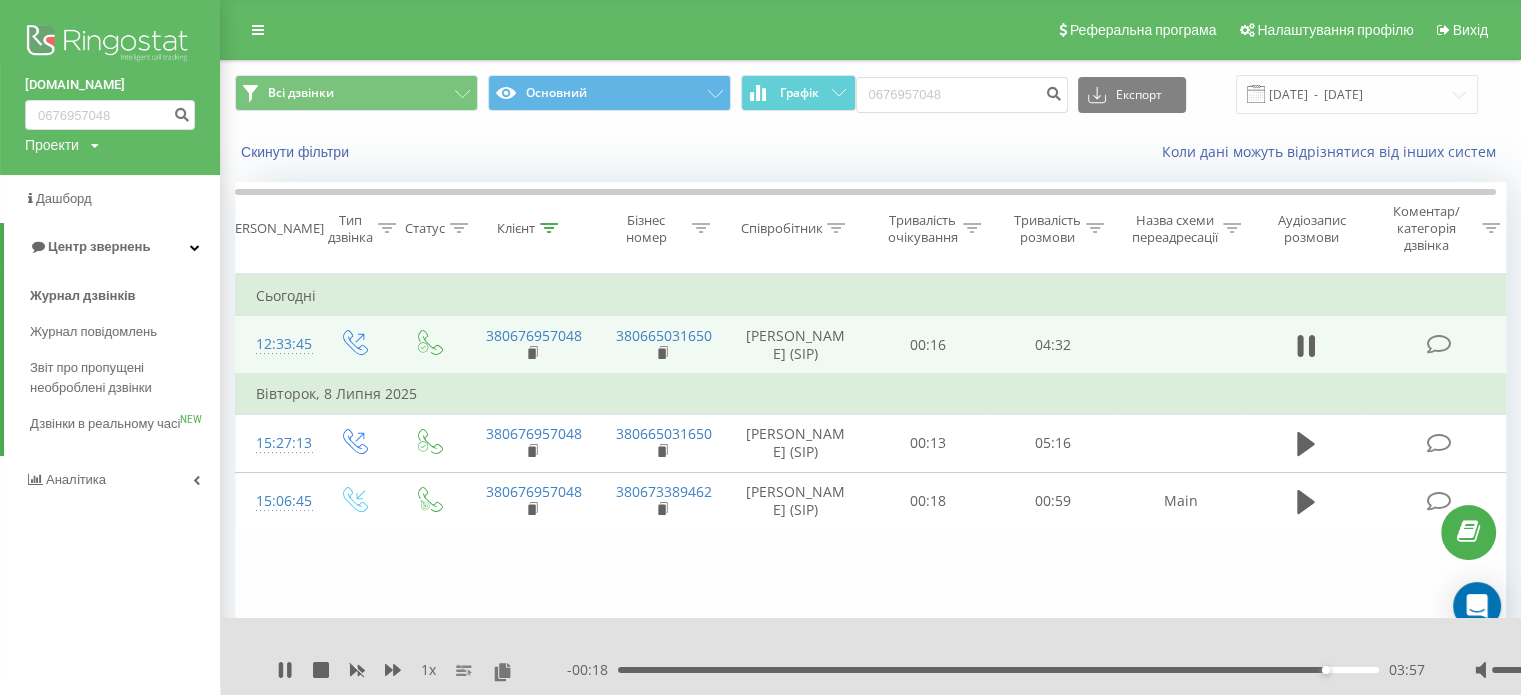 click at bounding box center (968, 644) 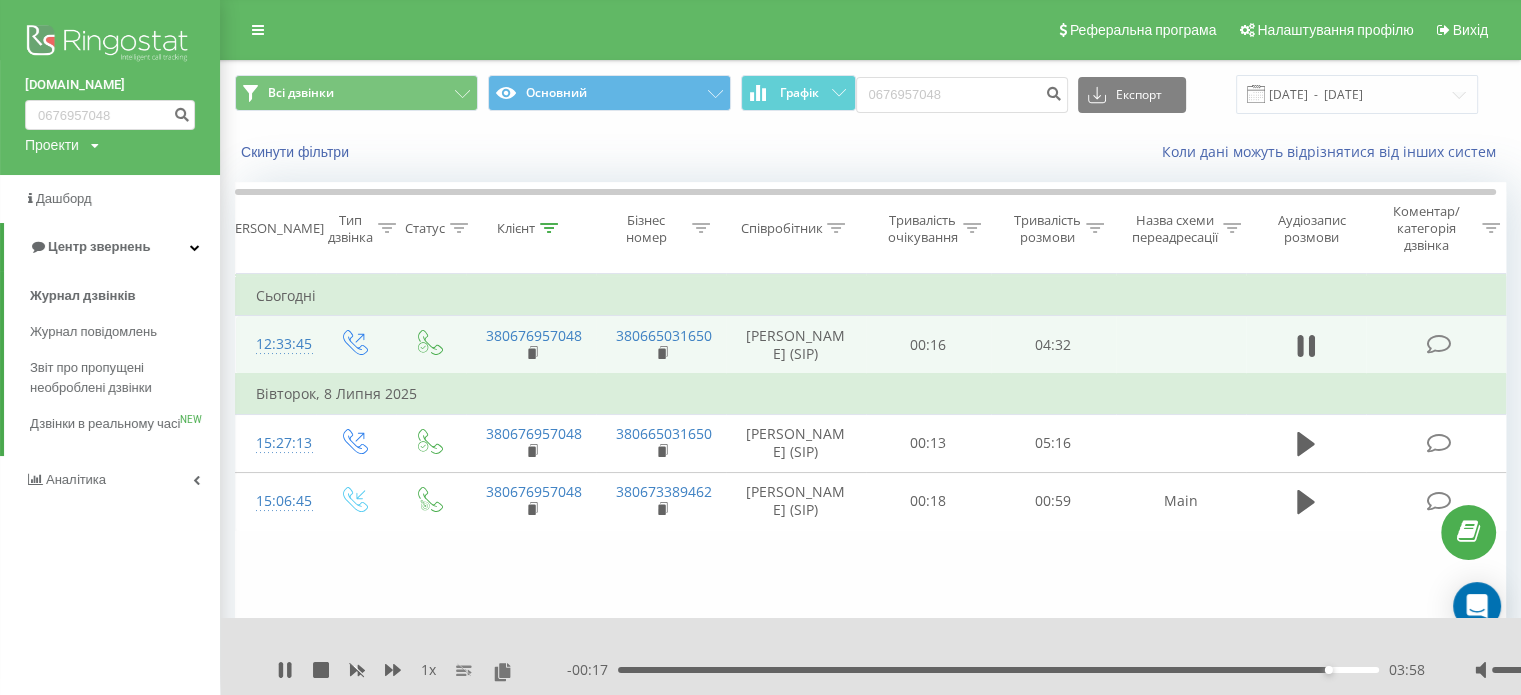 click on "- 00:17 03:58   03:58" at bounding box center [996, 670] 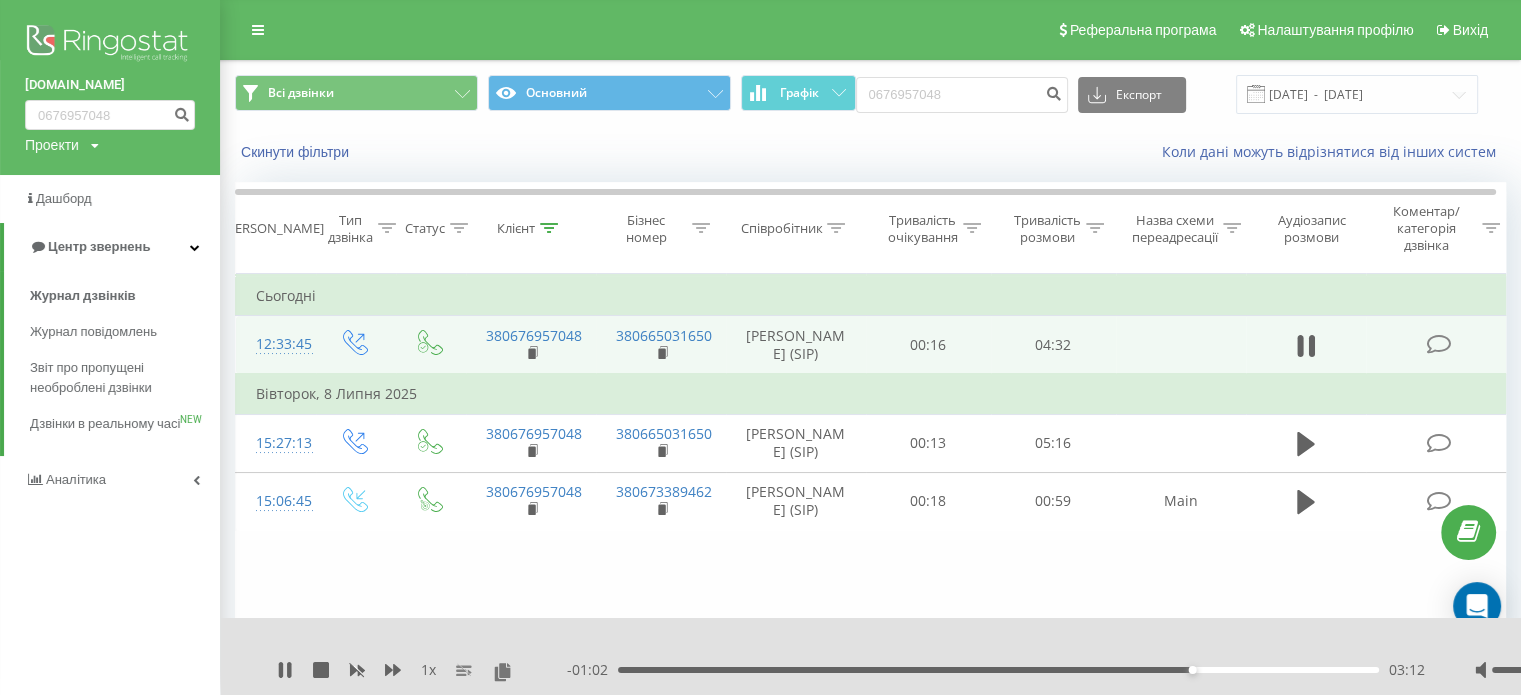 click on "03:12" at bounding box center [998, 670] 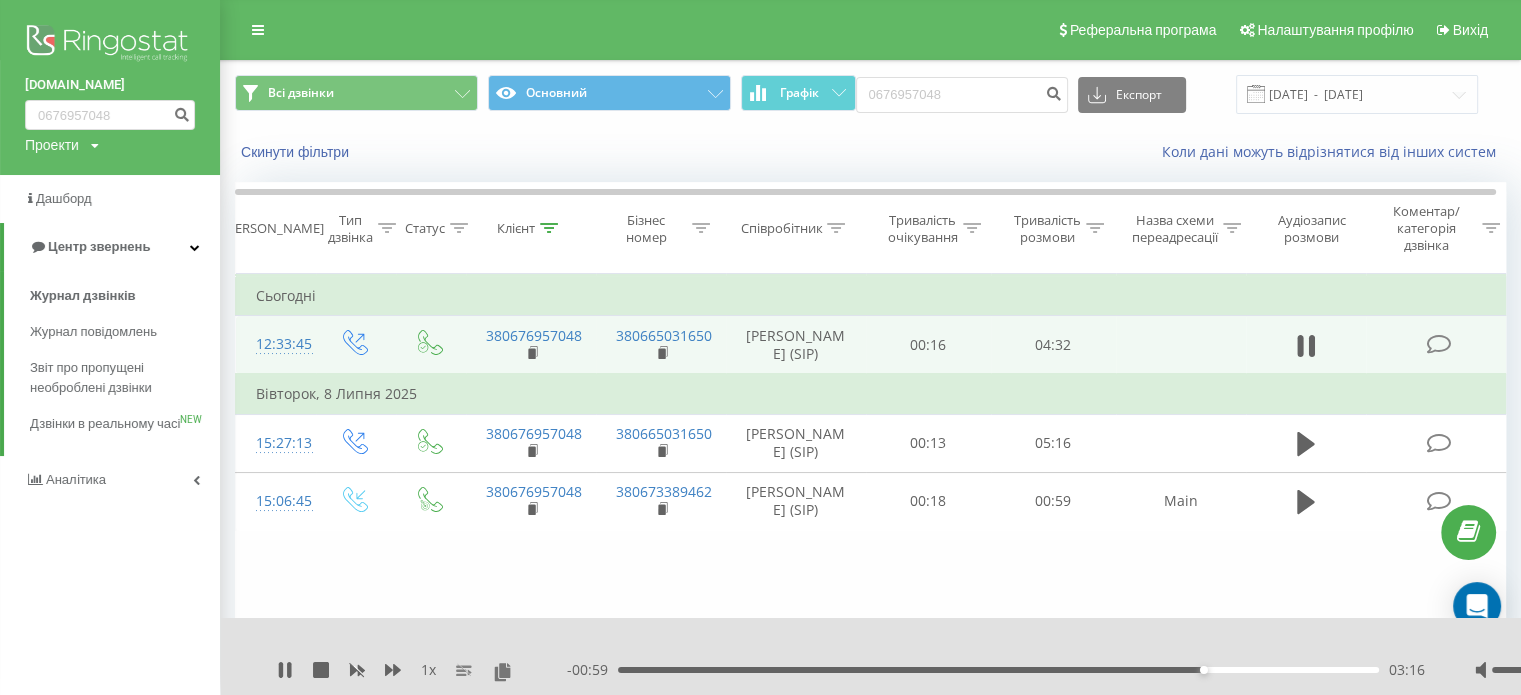 click on "03:16" at bounding box center (998, 670) 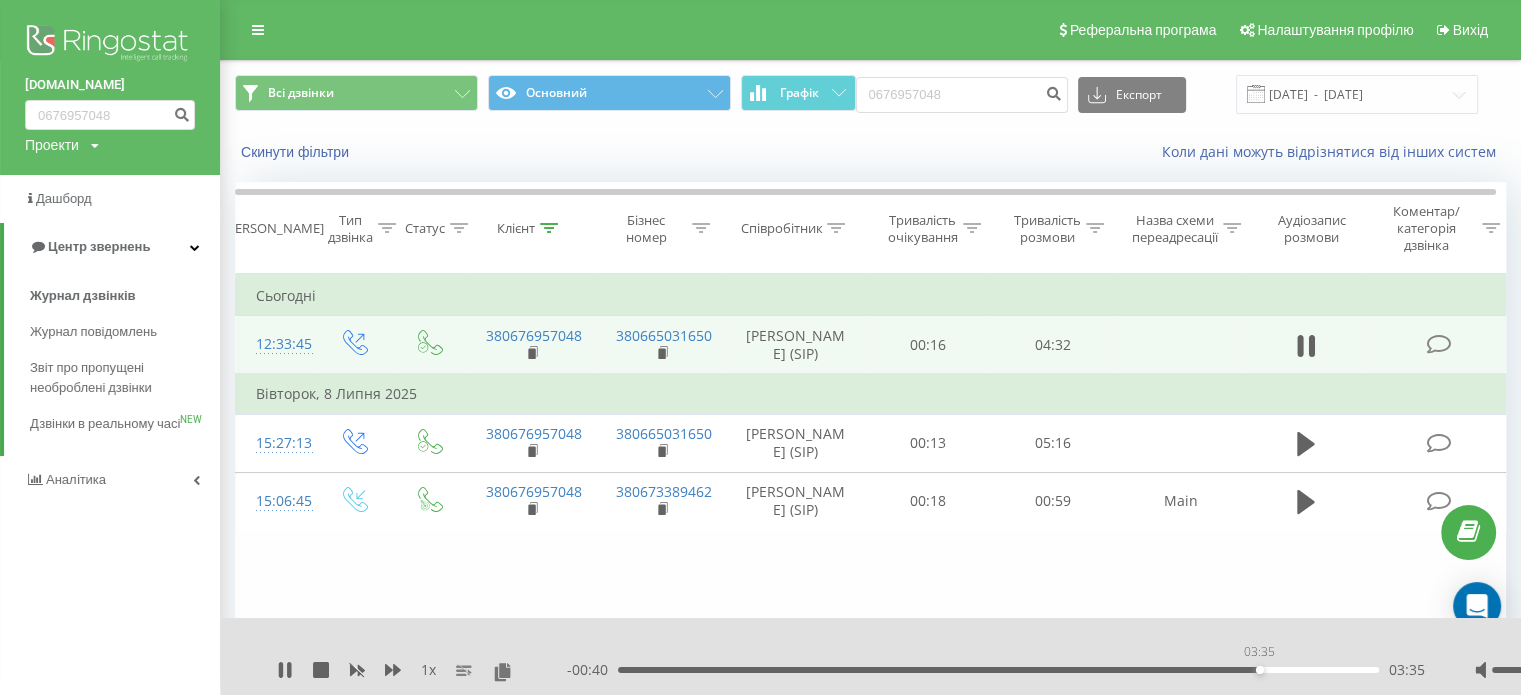 click on "03:35" at bounding box center (998, 670) 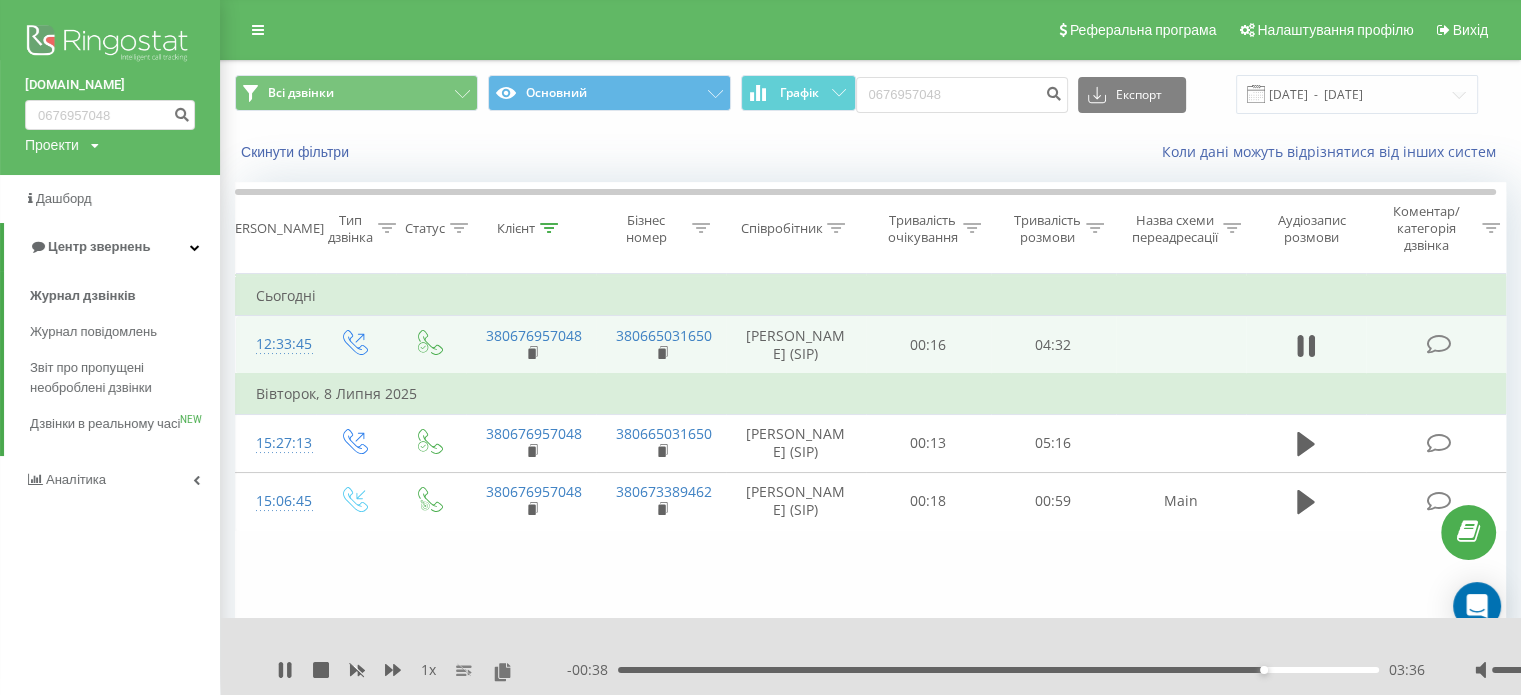 click on "03:36" at bounding box center [998, 670] 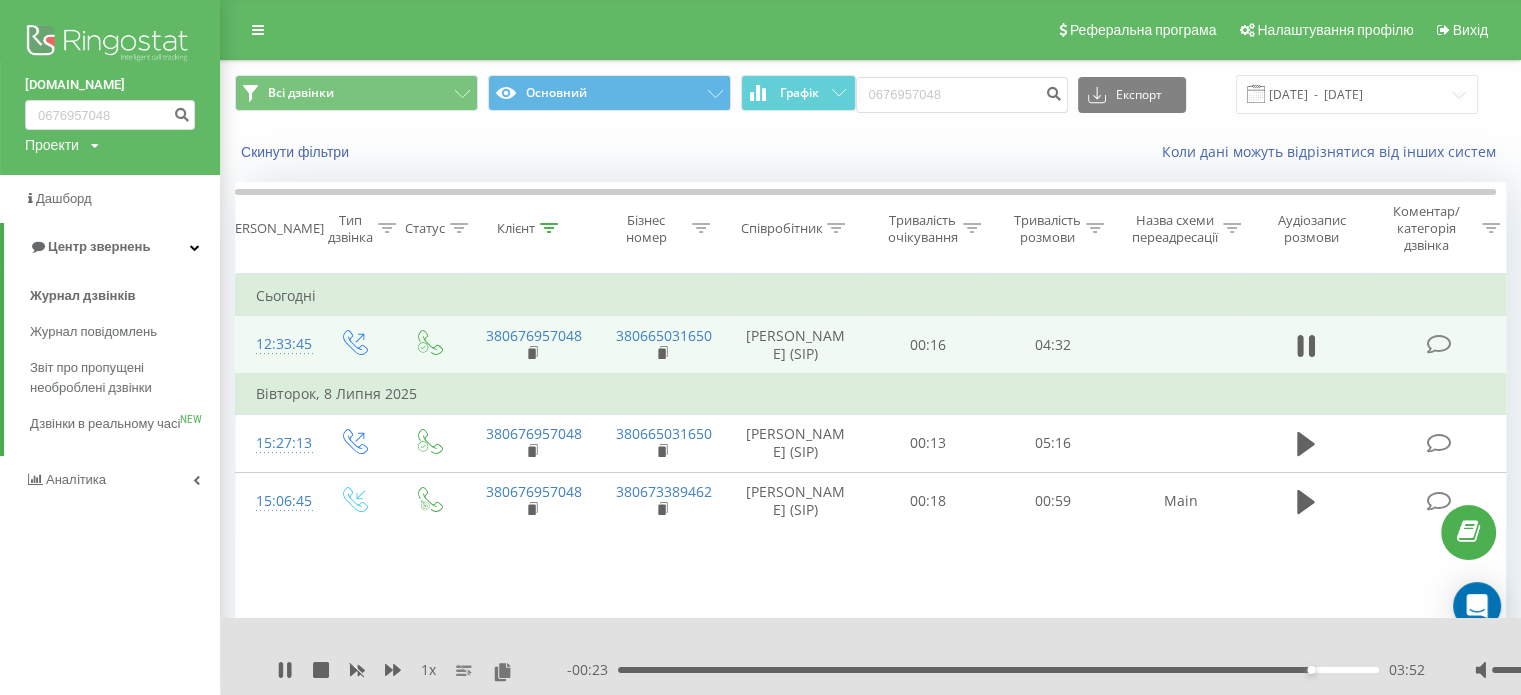click on "1 x" at bounding box center [422, 670] 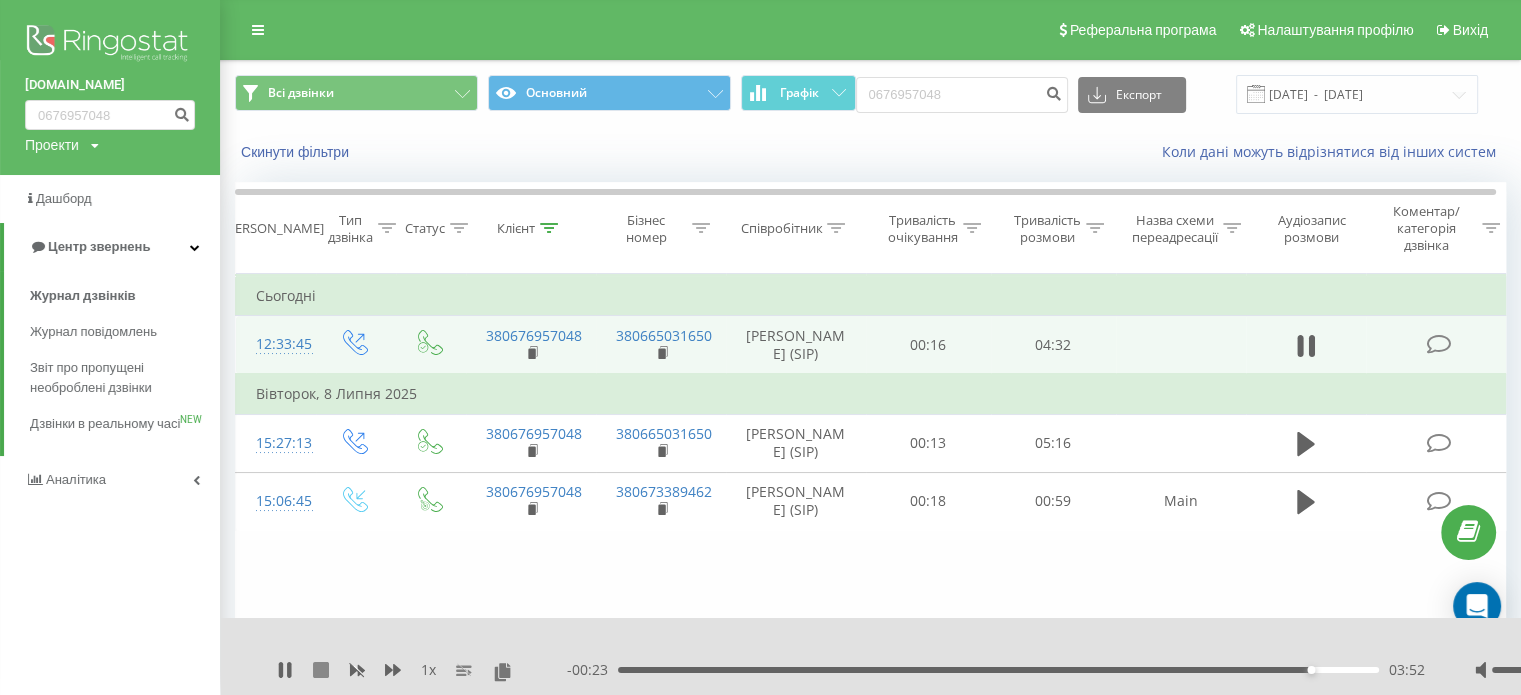 click 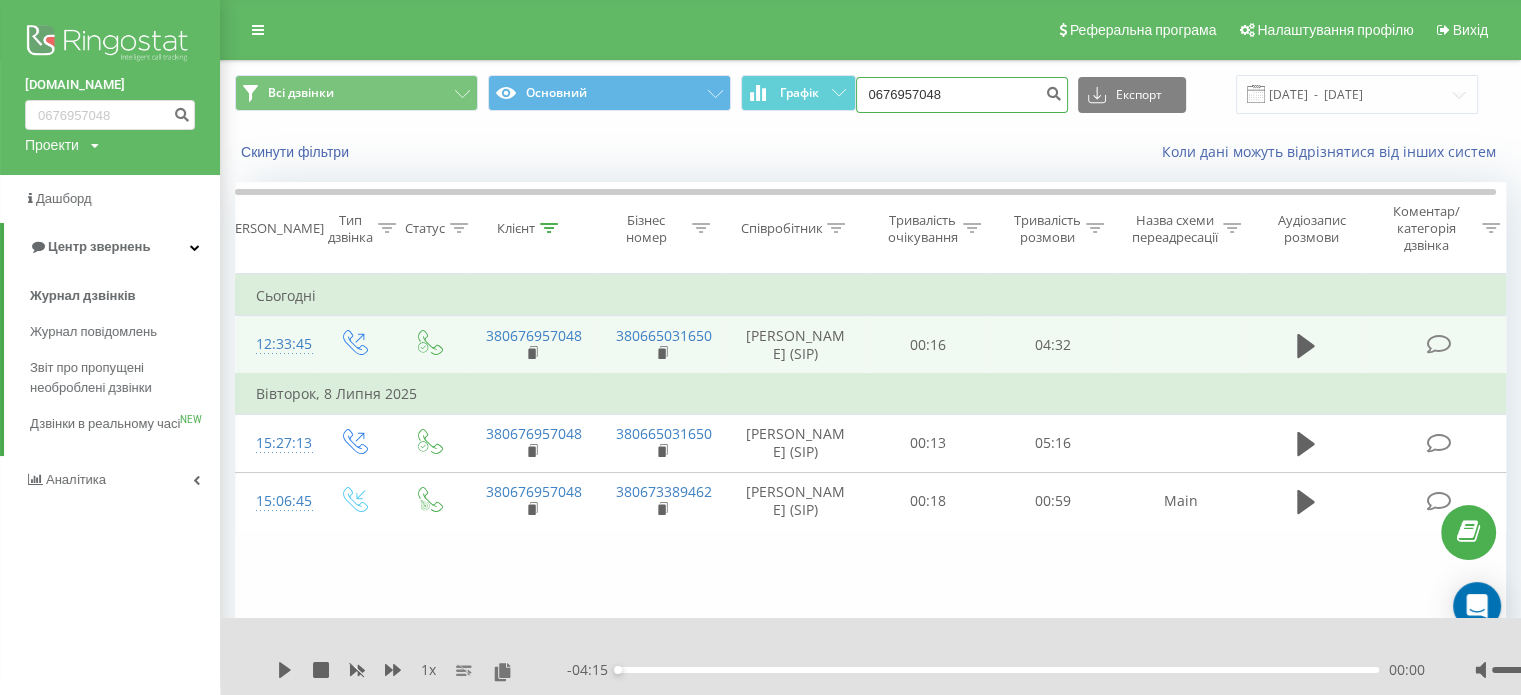 click on "0676957048" at bounding box center [962, 95] 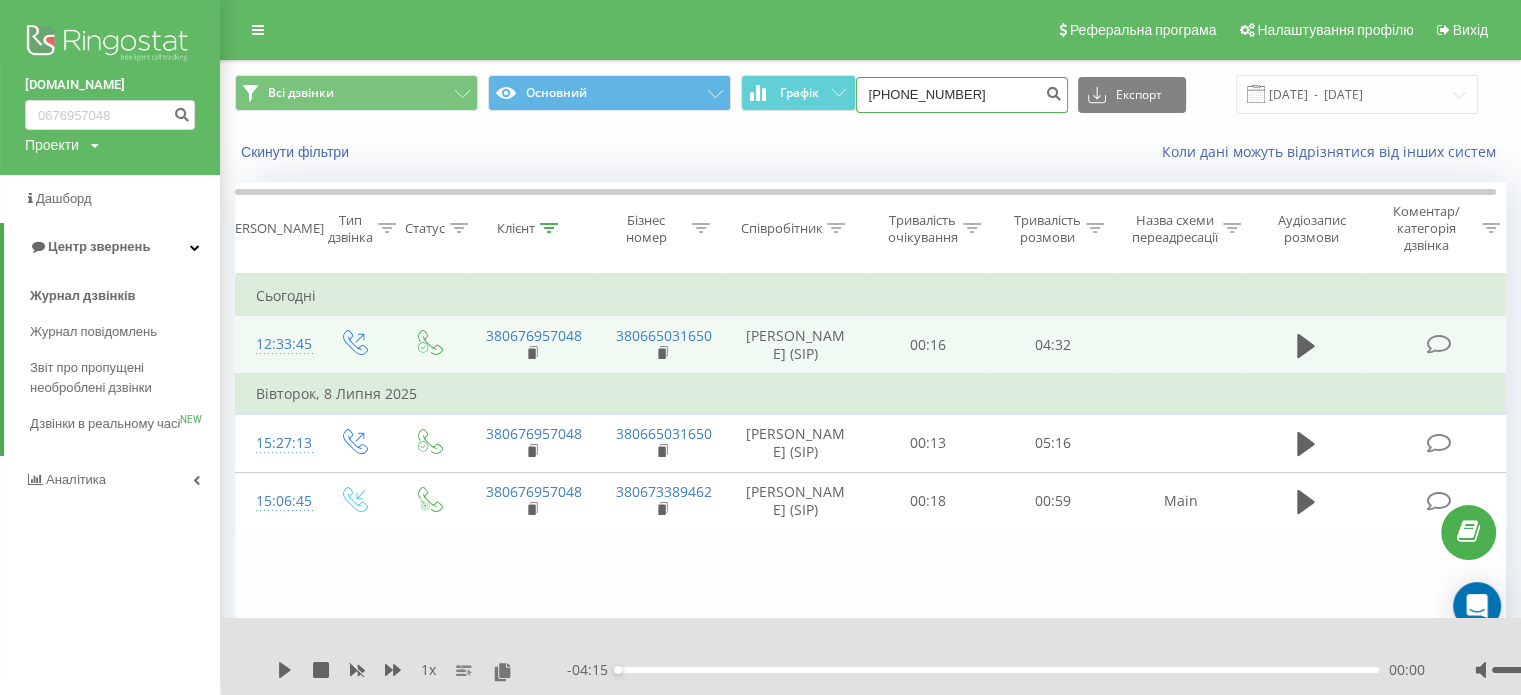 click on "(067) 931-70-04" at bounding box center (962, 95) 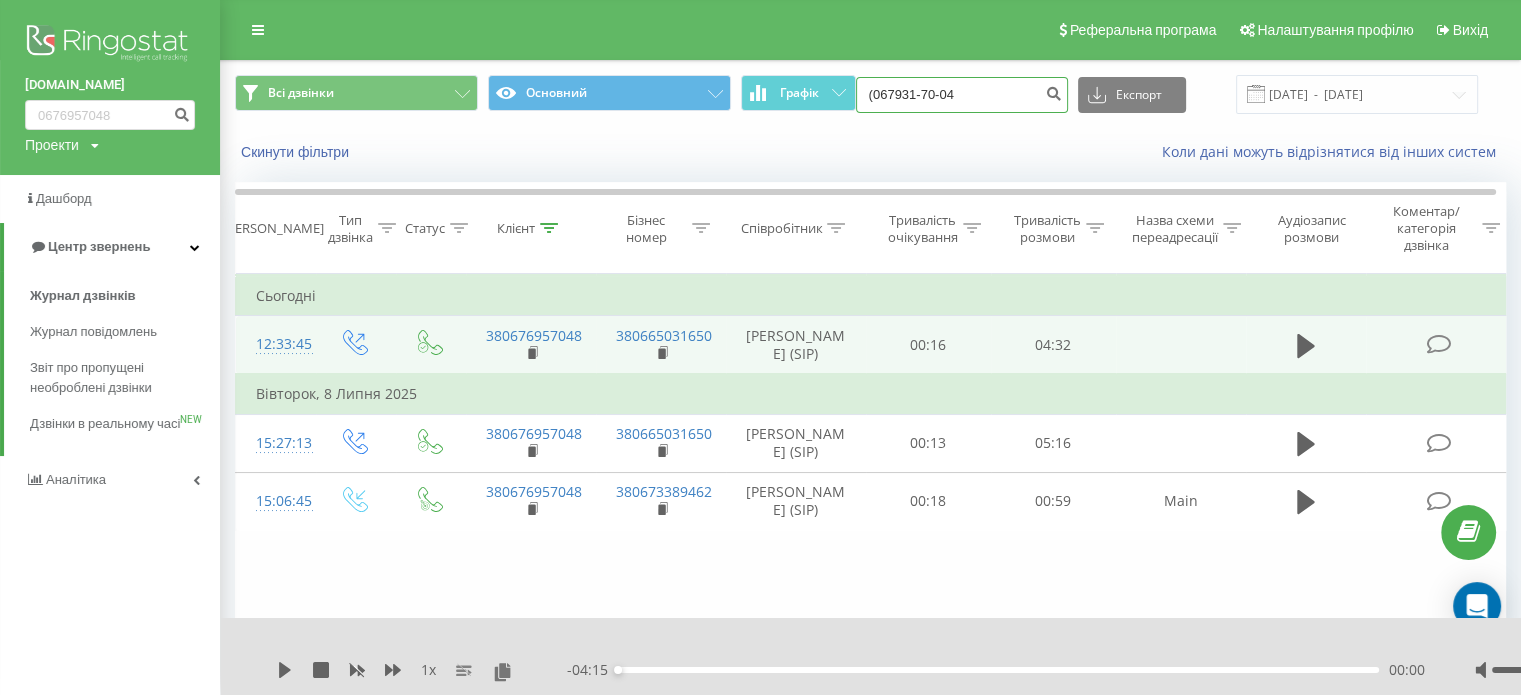 drag, startPoint x: 897, startPoint y: 100, endPoint x: 939, endPoint y: 102, distance: 42.047592 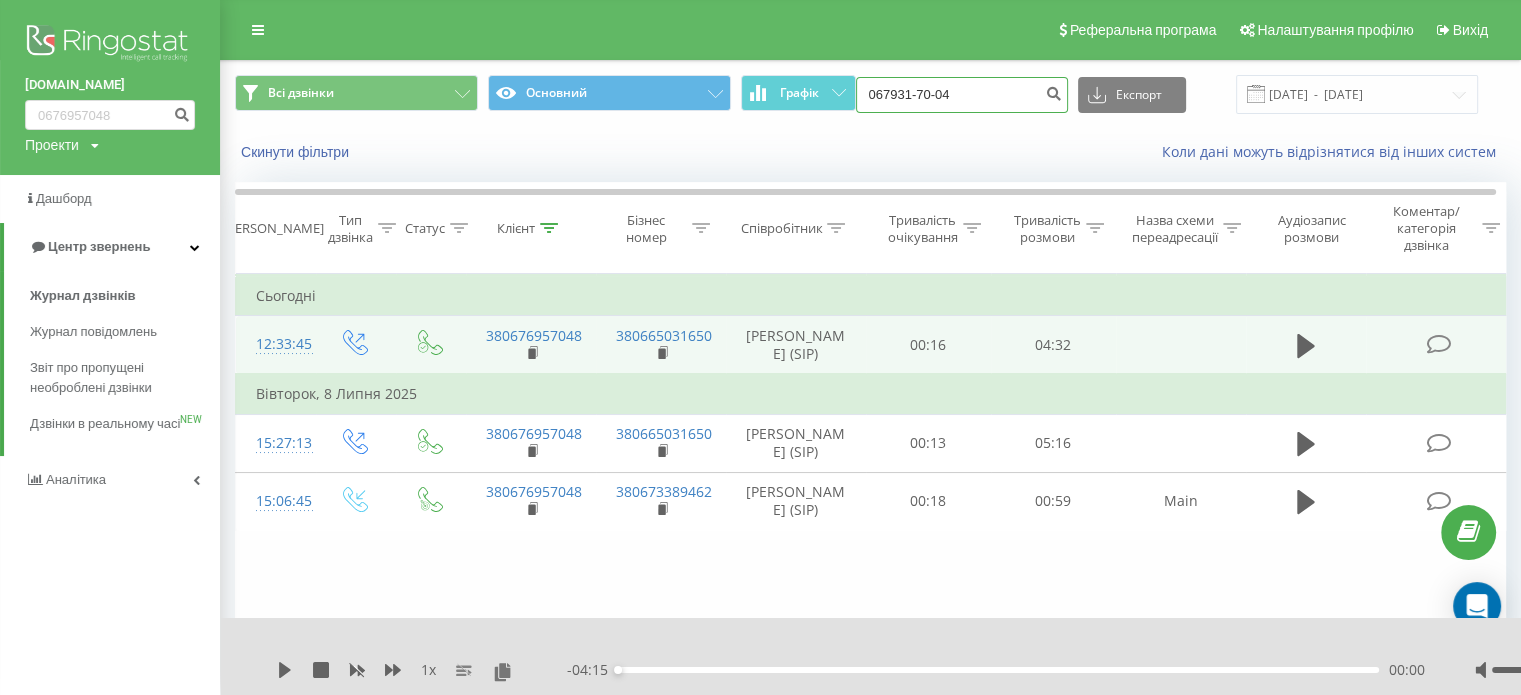 click on "067931-70-04" at bounding box center [962, 95] 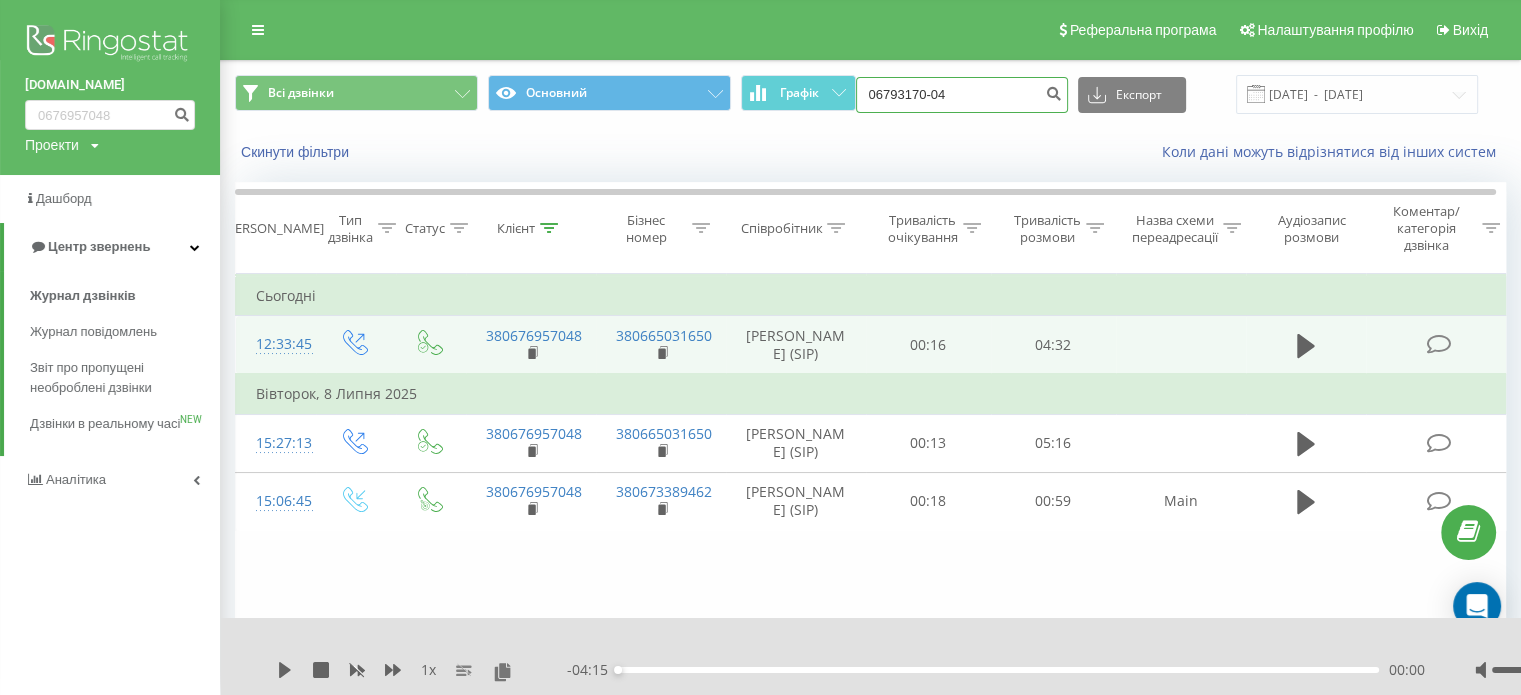 click on "06793170-04" at bounding box center (962, 95) 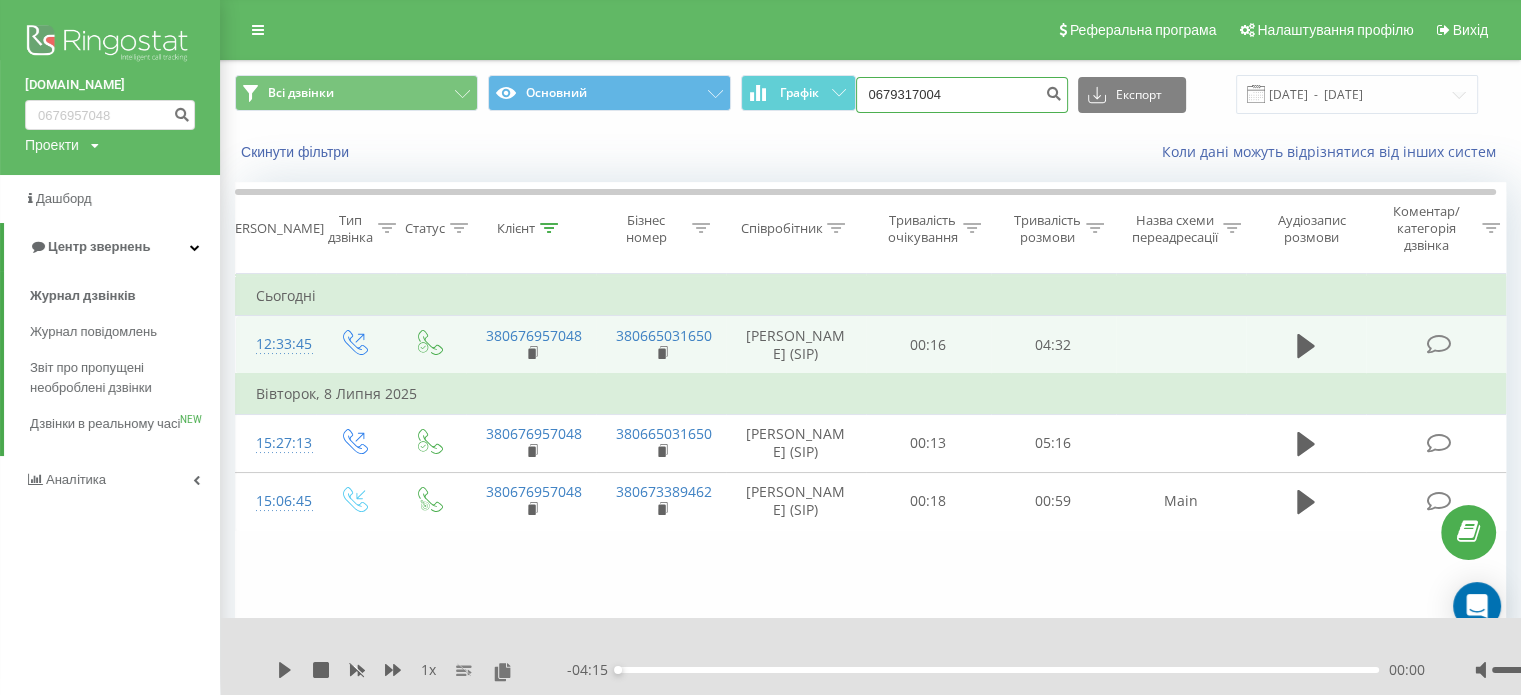 click on "0679317004" at bounding box center (962, 95) 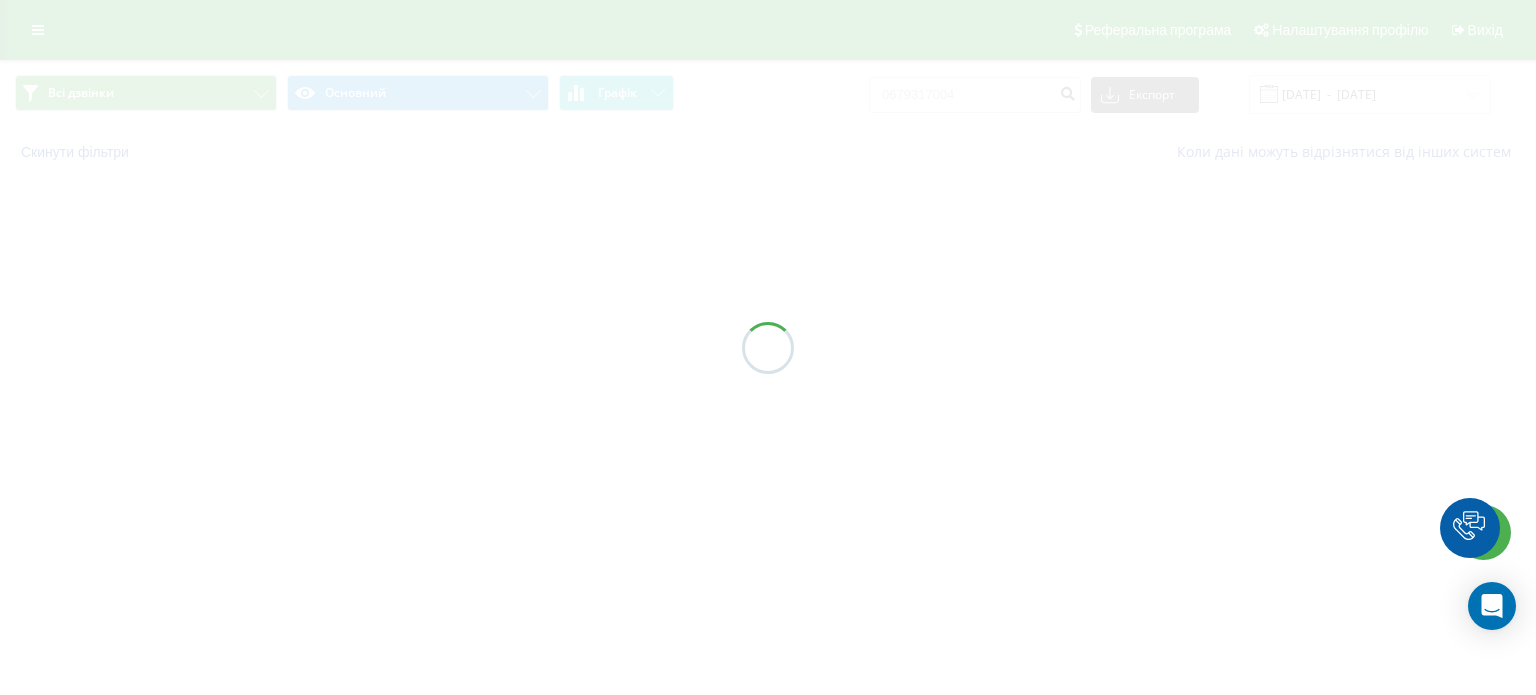 scroll, scrollTop: 0, scrollLeft: 0, axis: both 